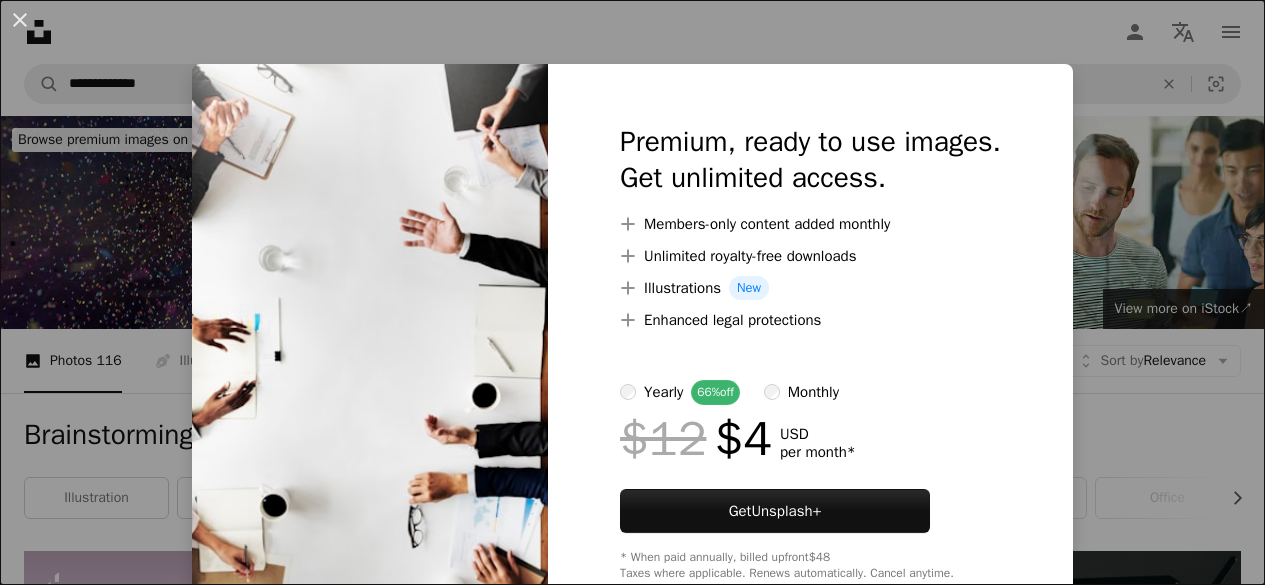 scroll, scrollTop: 1780, scrollLeft: 0, axis: vertical 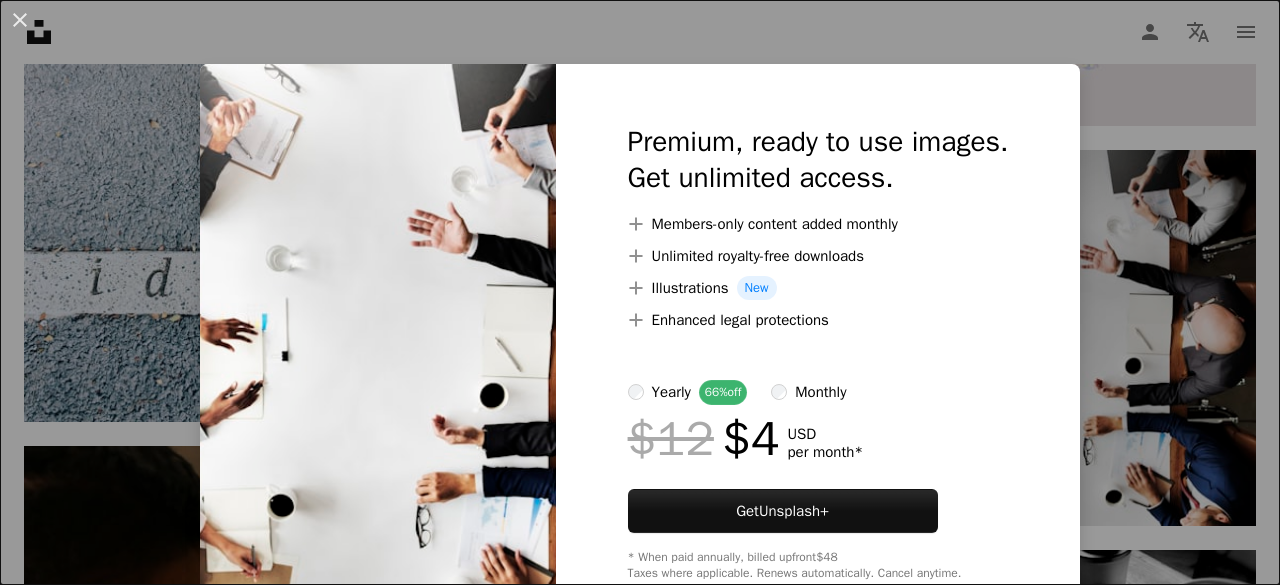 click on "An X shape Premium, ready to use images. Get unlimited access. A plus sign Members-only content added monthly A plus sign Unlimited royalty-free downloads A plus sign Illustrations  New A plus sign Enhanced legal protections yearly 66%  off monthly $12   $4 USD per month * Get  Unsplash+ * When paid annually, billed upfront  $48 Taxes where applicable. Renews automatically. Cancel anytime." at bounding box center (640, 292) 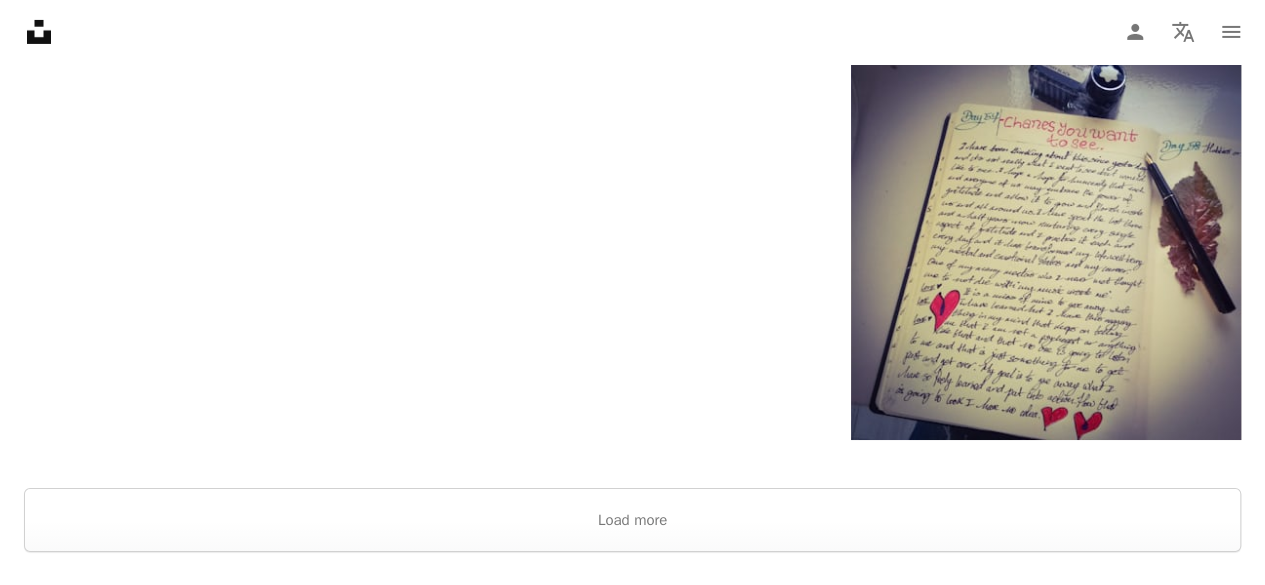 scroll, scrollTop: 3571, scrollLeft: 0, axis: vertical 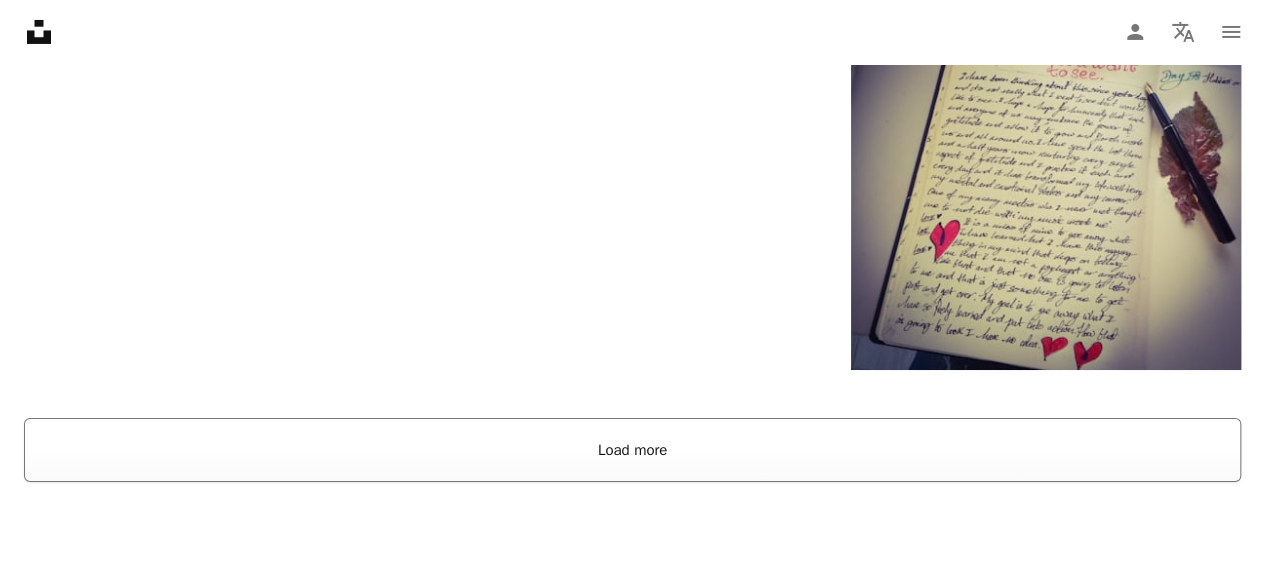 click on "Load more" at bounding box center [632, 450] 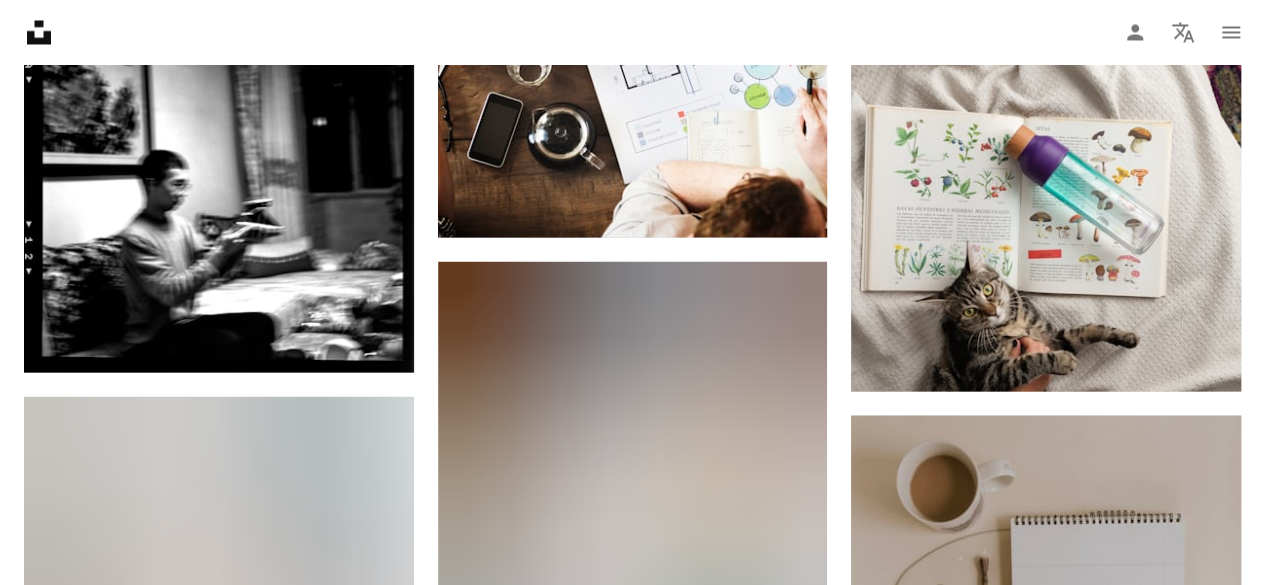 scroll, scrollTop: 6983, scrollLeft: 0, axis: vertical 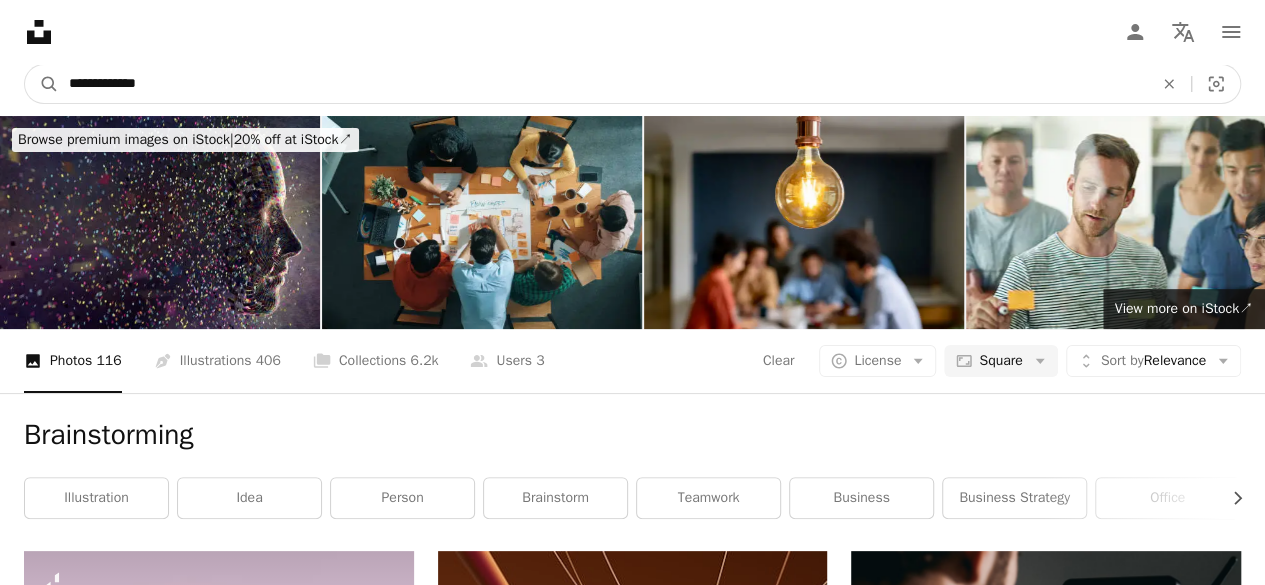 drag, startPoint x: 236, startPoint y: 76, endPoint x: 22, endPoint y: 73, distance: 214.02103 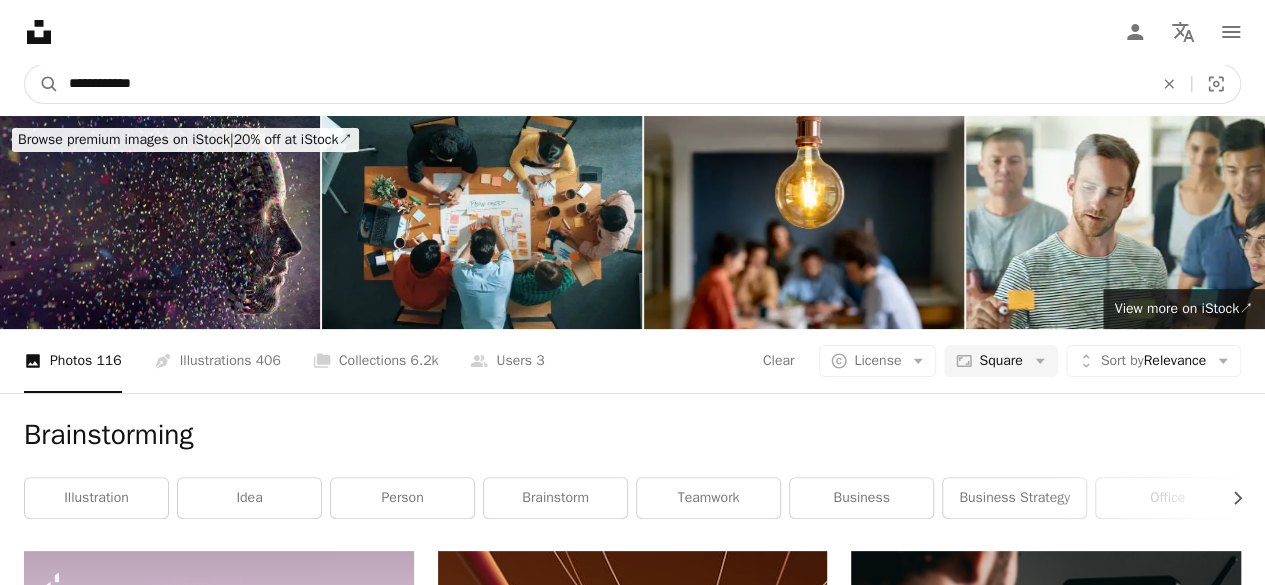 type on "**********" 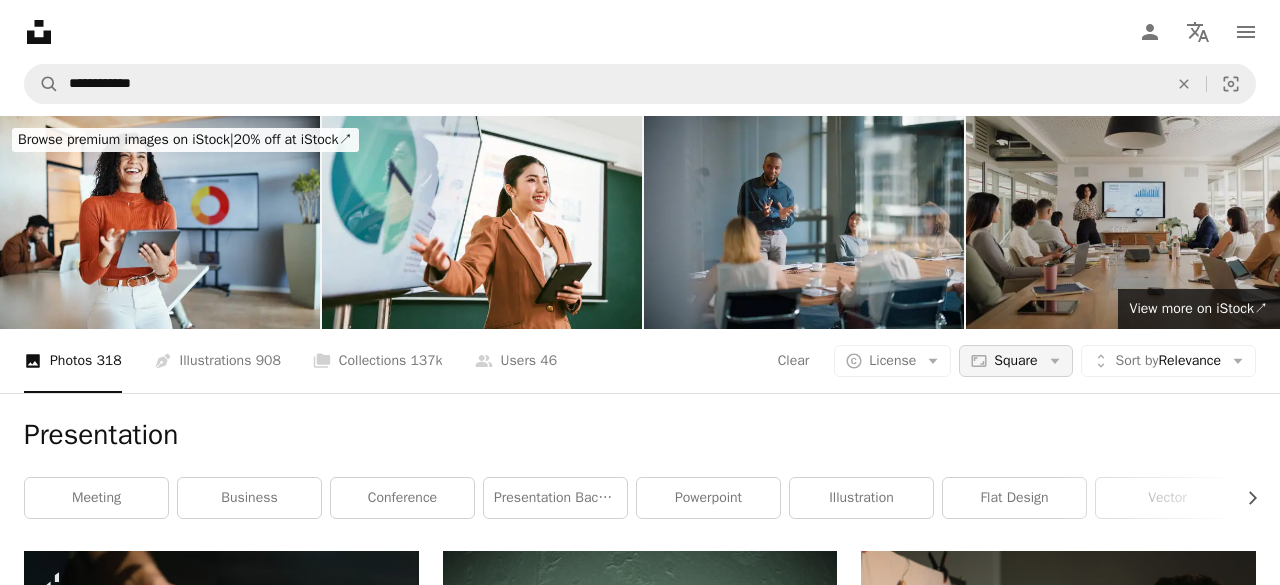 click on "Aspect ratio Square Arrow down" at bounding box center [1015, 361] 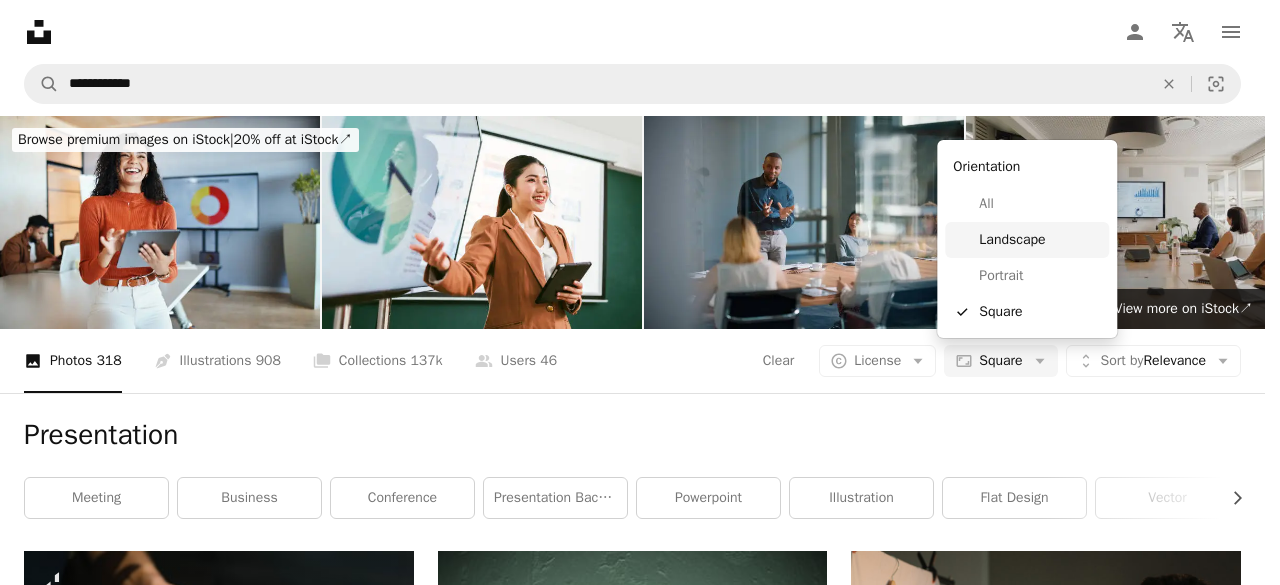 click on "Landscape" at bounding box center (1040, 240) 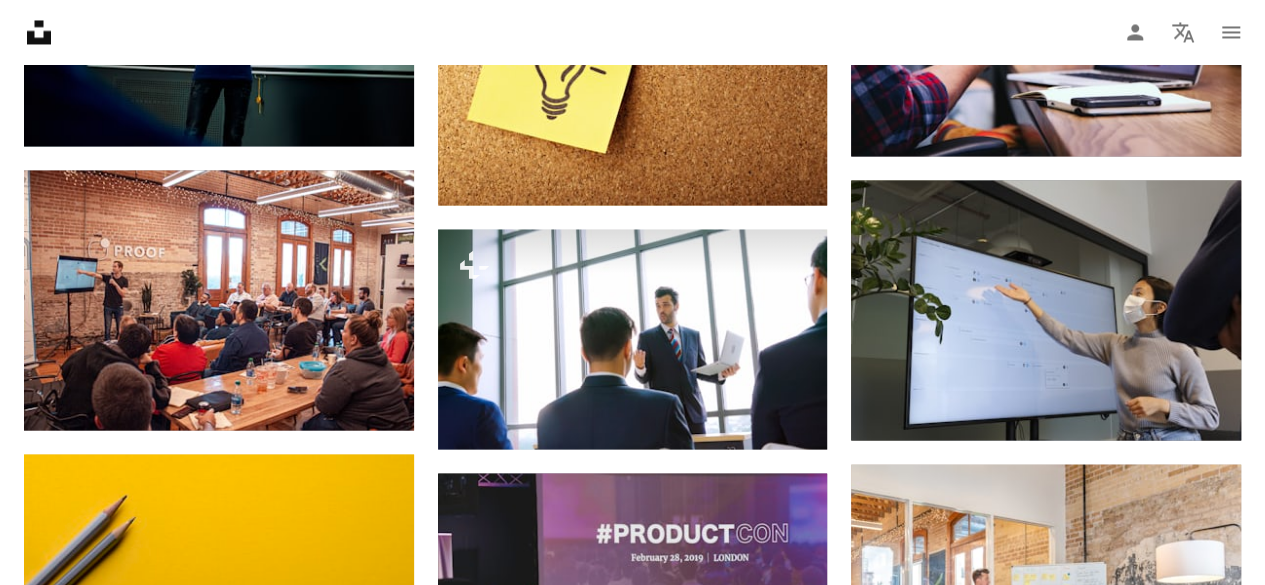 scroll, scrollTop: 1787, scrollLeft: 0, axis: vertical 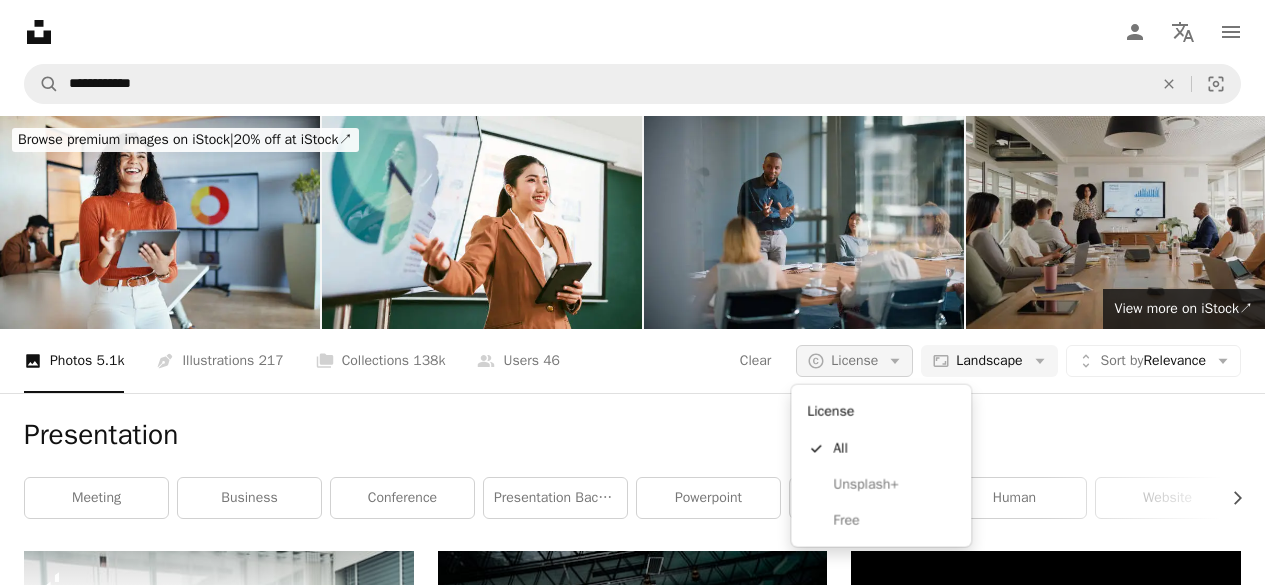 click on "Arrow down" 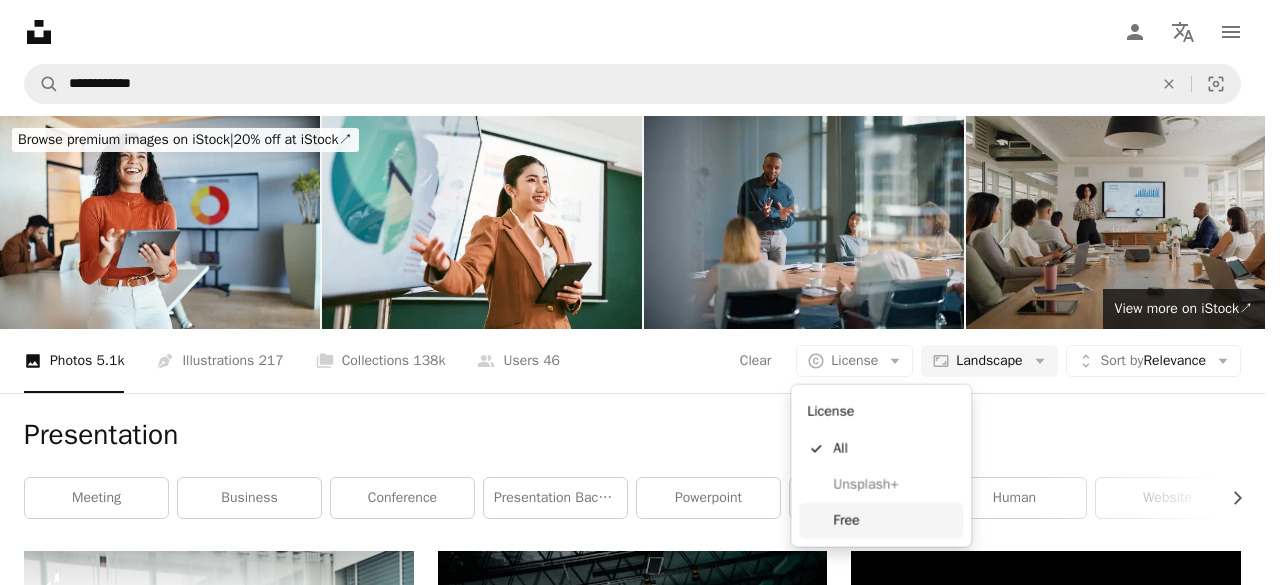 click on "Free" at bounding box center [894, 521] 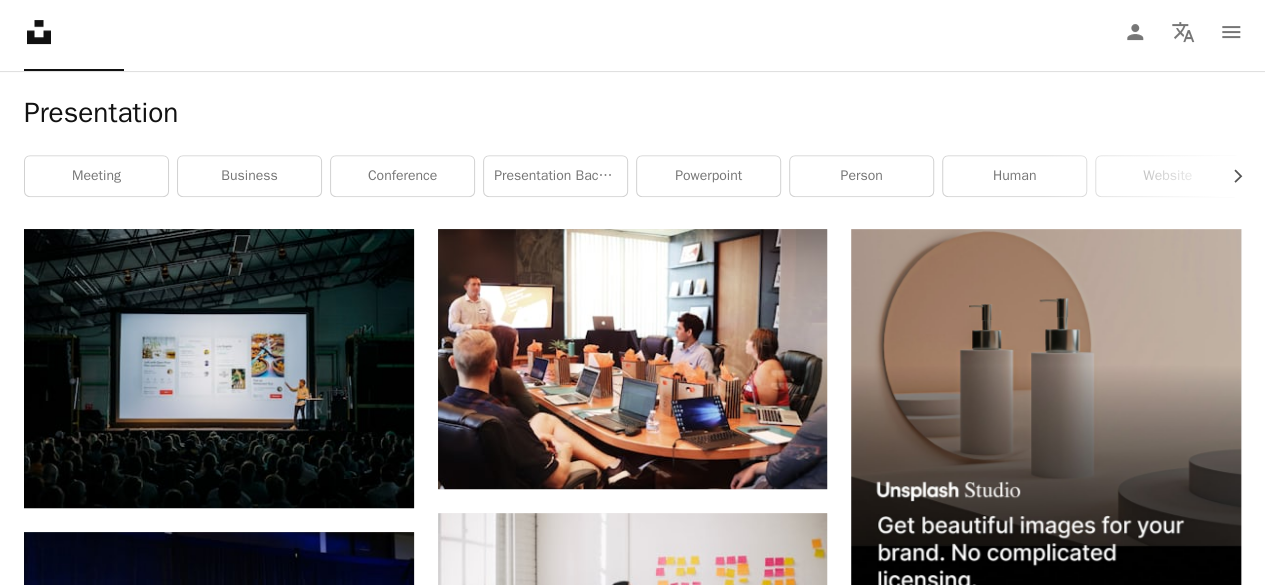 scroll, scrollTop: 332, scrollLeft: 0, axis: vertical 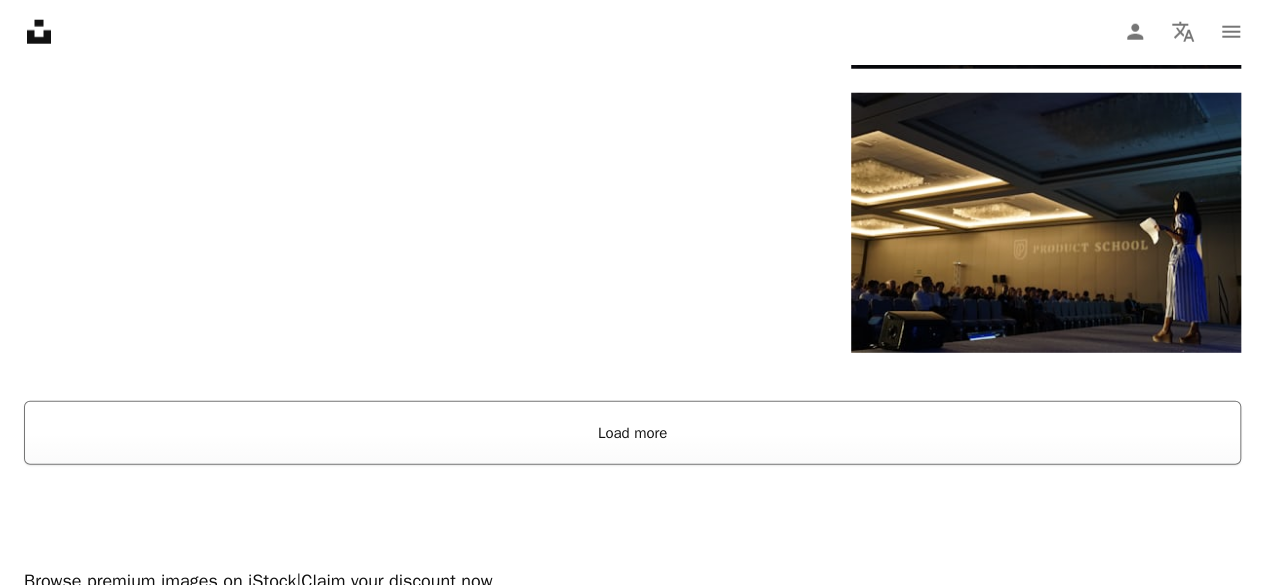 click on "Load more" at bounding box center [632, 433] 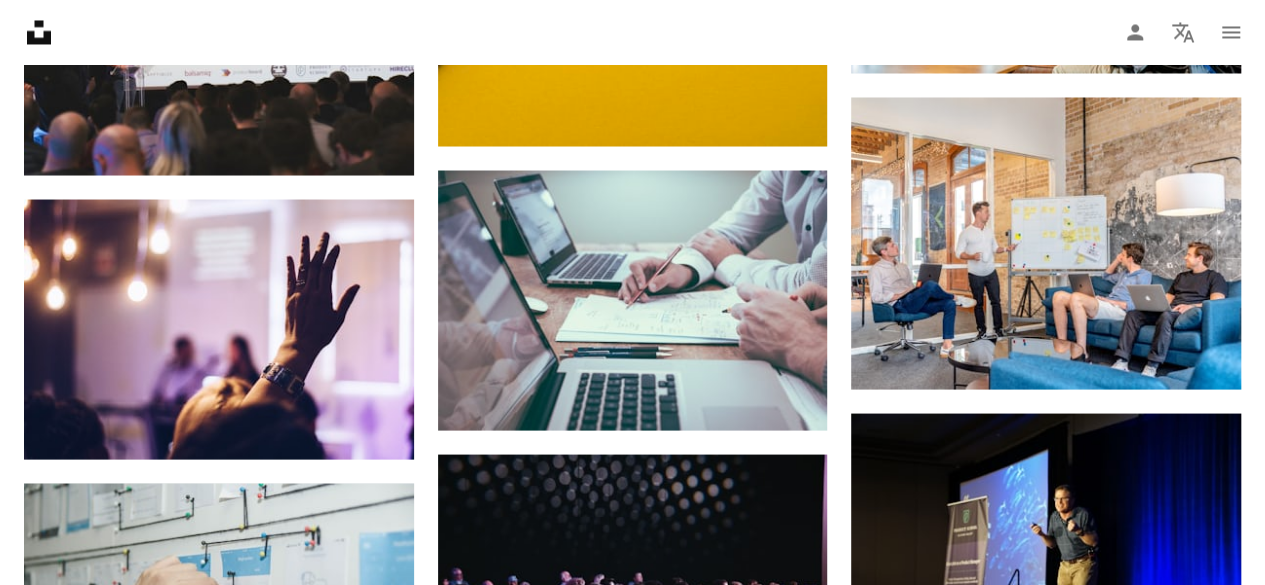 scroll, scrollTop: 1775, scrollLeft: 0, axis: vertical 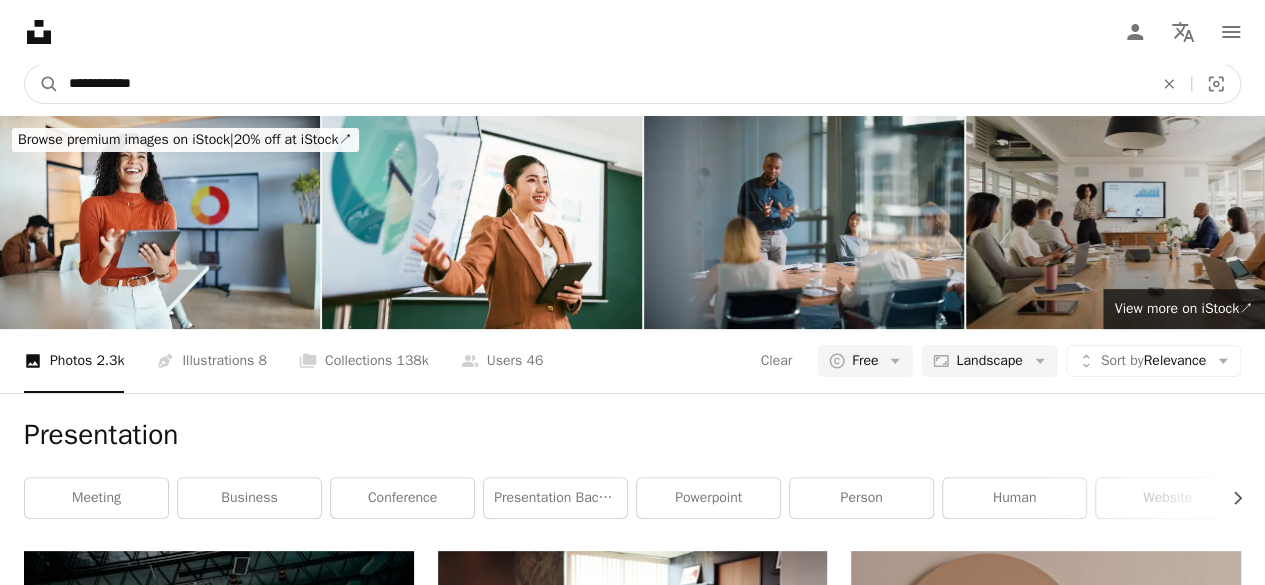click on "**********" at bounding box center [603, 84] 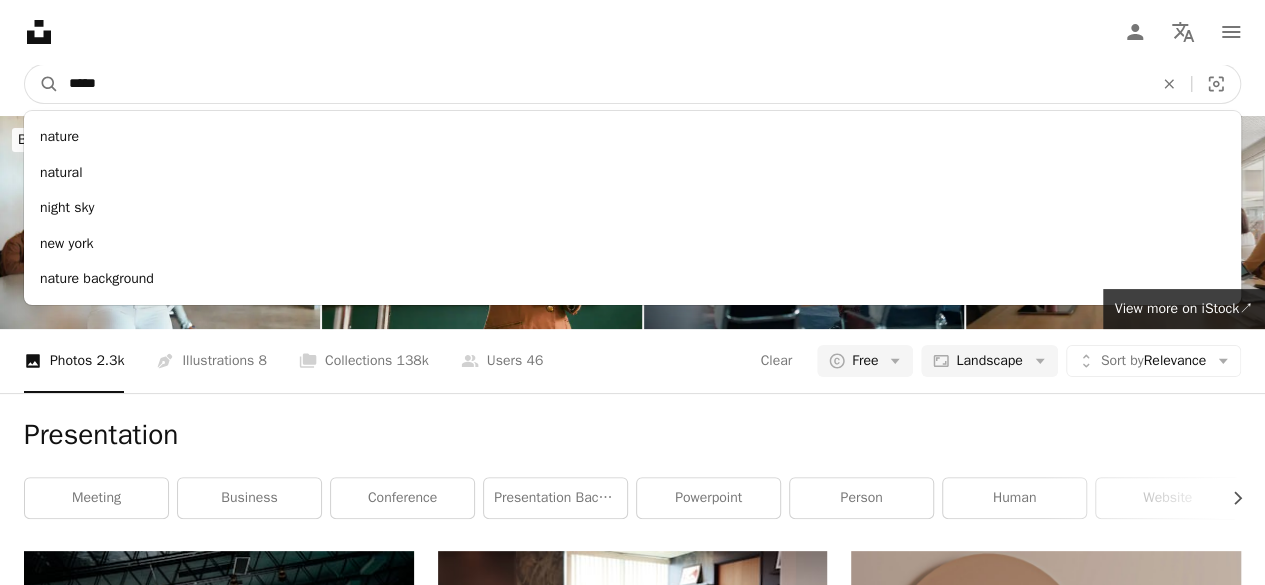 type on "*****" 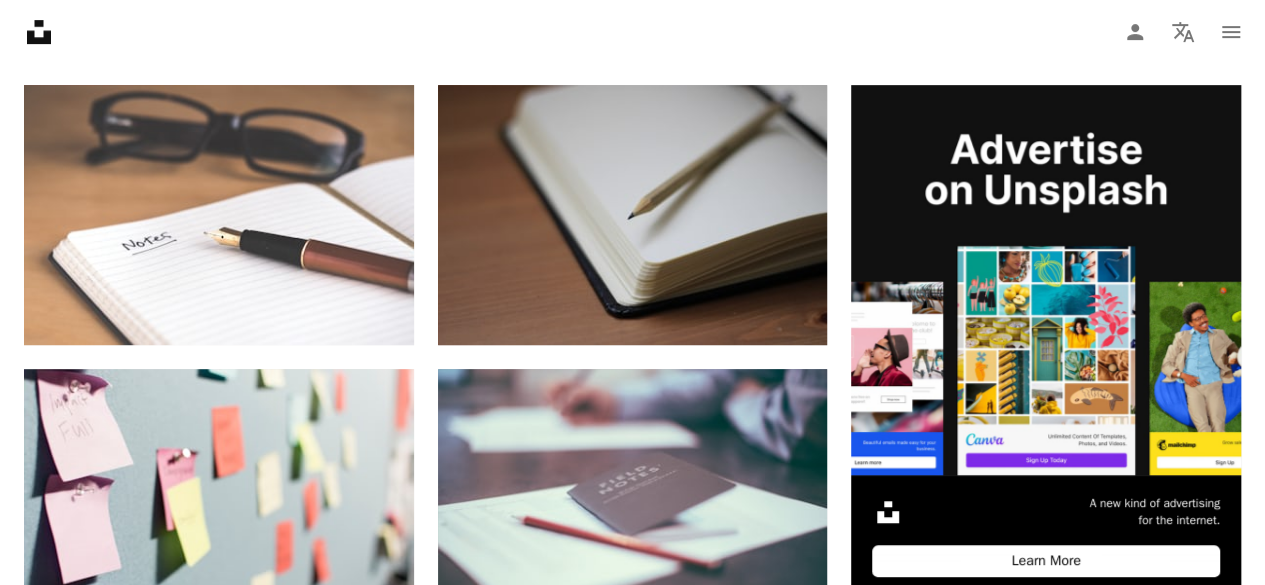 scroll, scrollTop: 461, scrollLeft: 0, axis: vertical 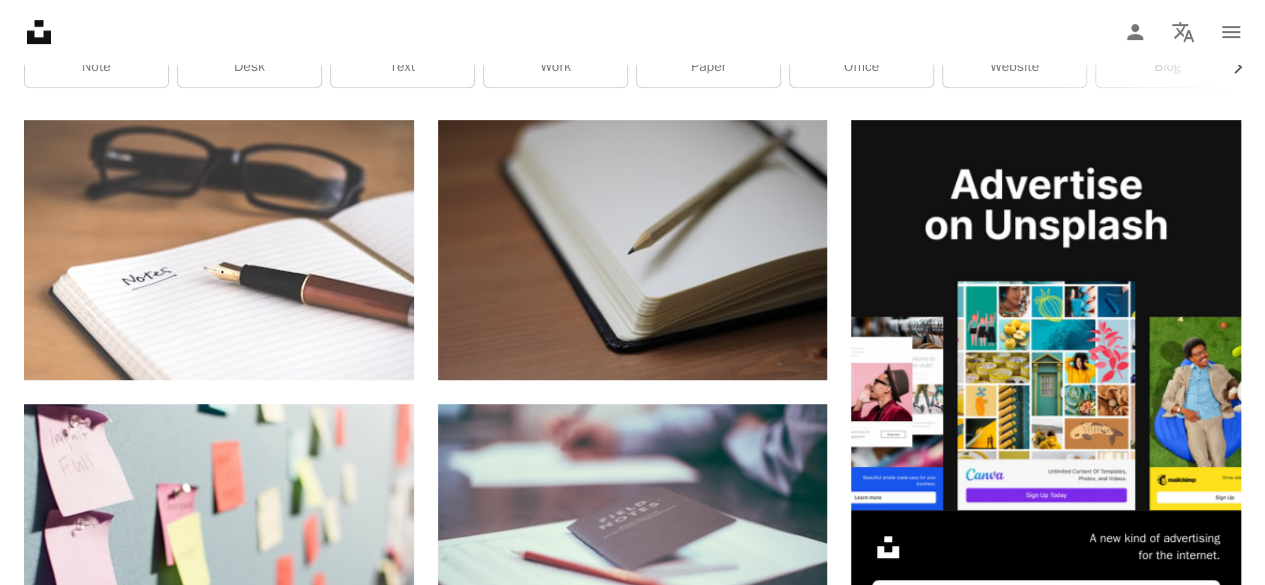 drag, startPoint x: 194, startPoint y: 199, endPoint x: 262, endPoint y: 18, distance: 193.352 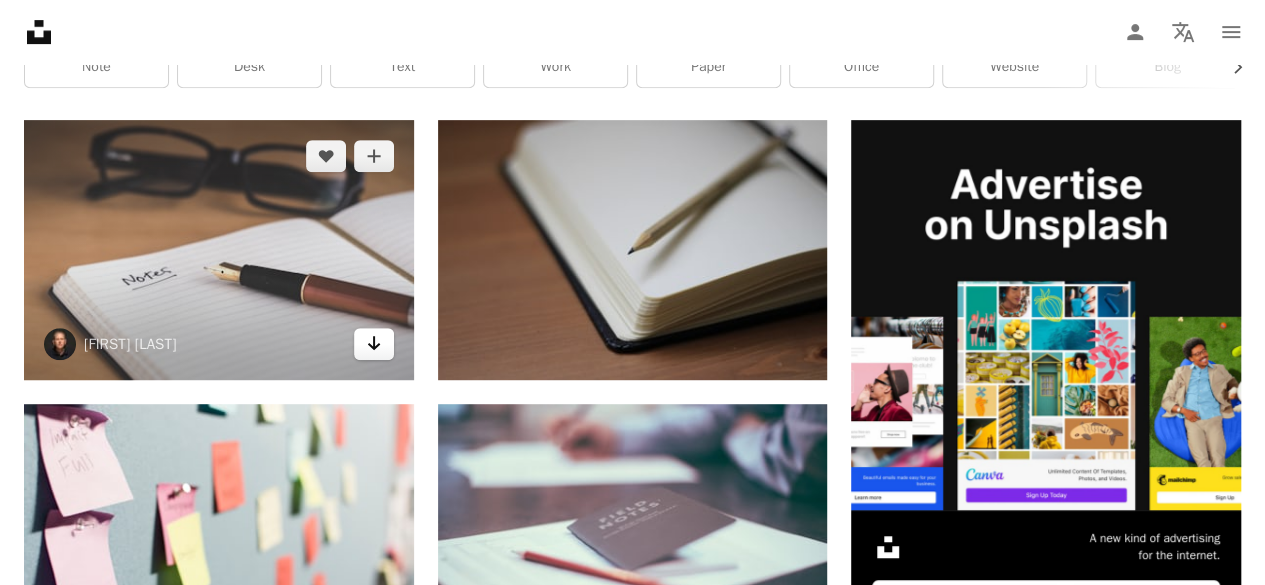click 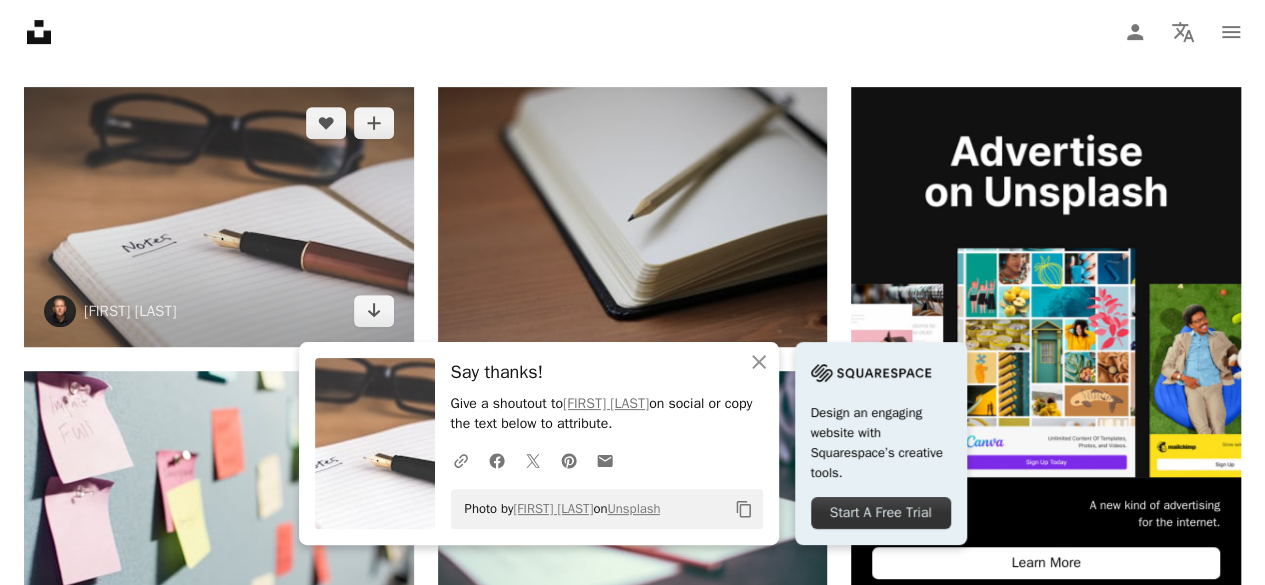 scroll, scrollTop: 478, scrollLeft: 0, axis: vertical 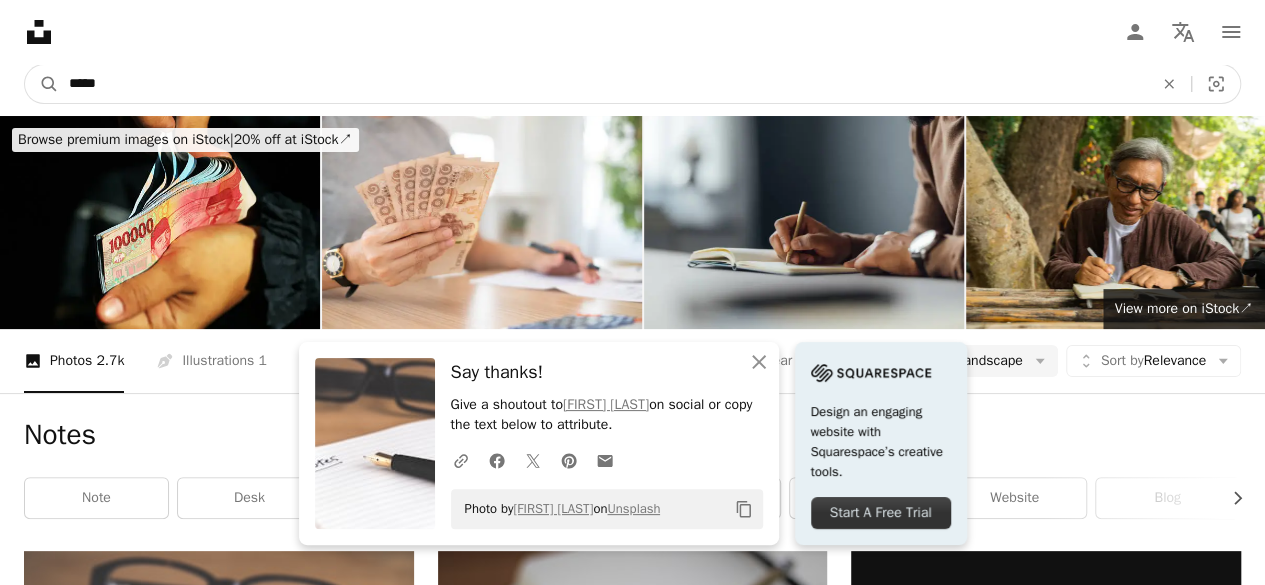 click on "*****" at bounding box center (603, 84) 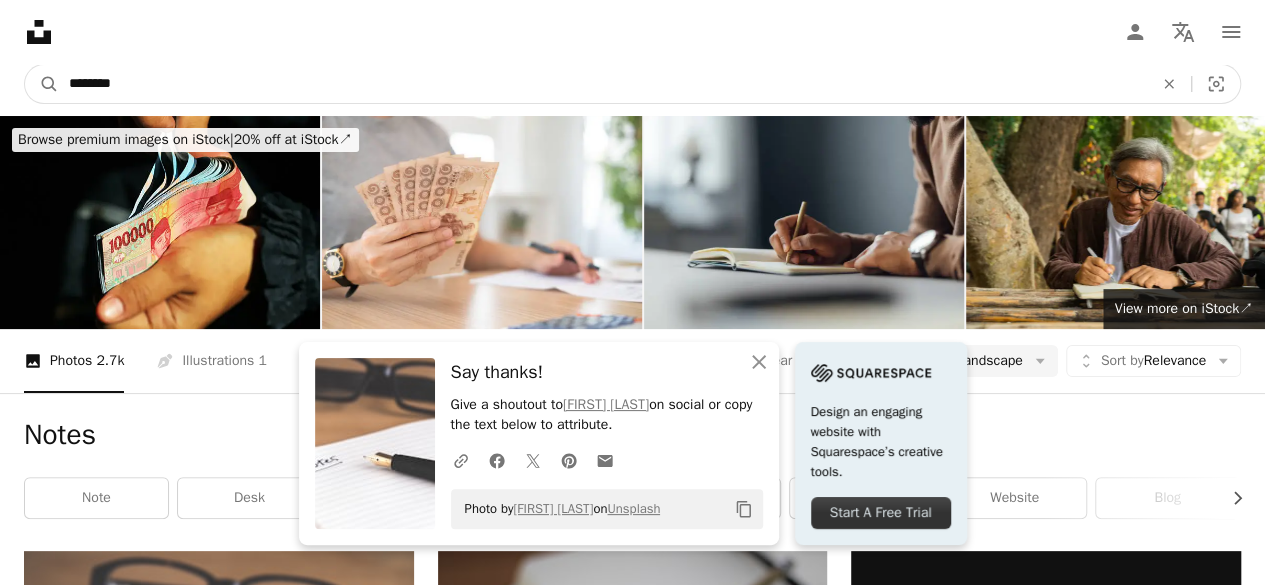type on "********" 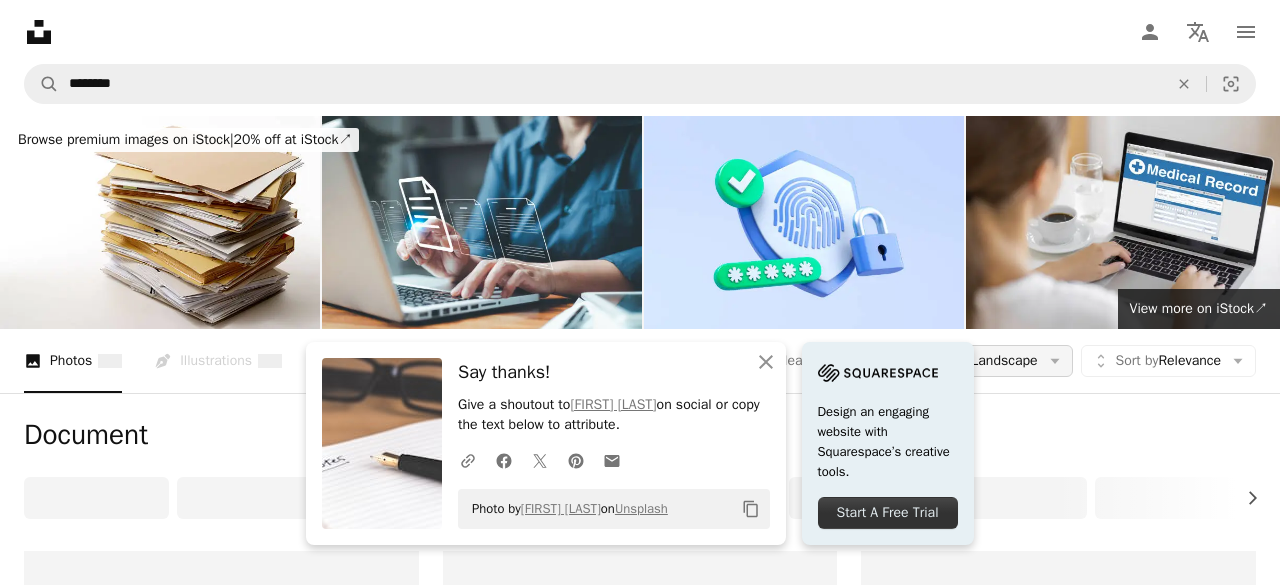 click on "Aspect ratio Landscape Arrow down" at bounding box center [1004, 361] 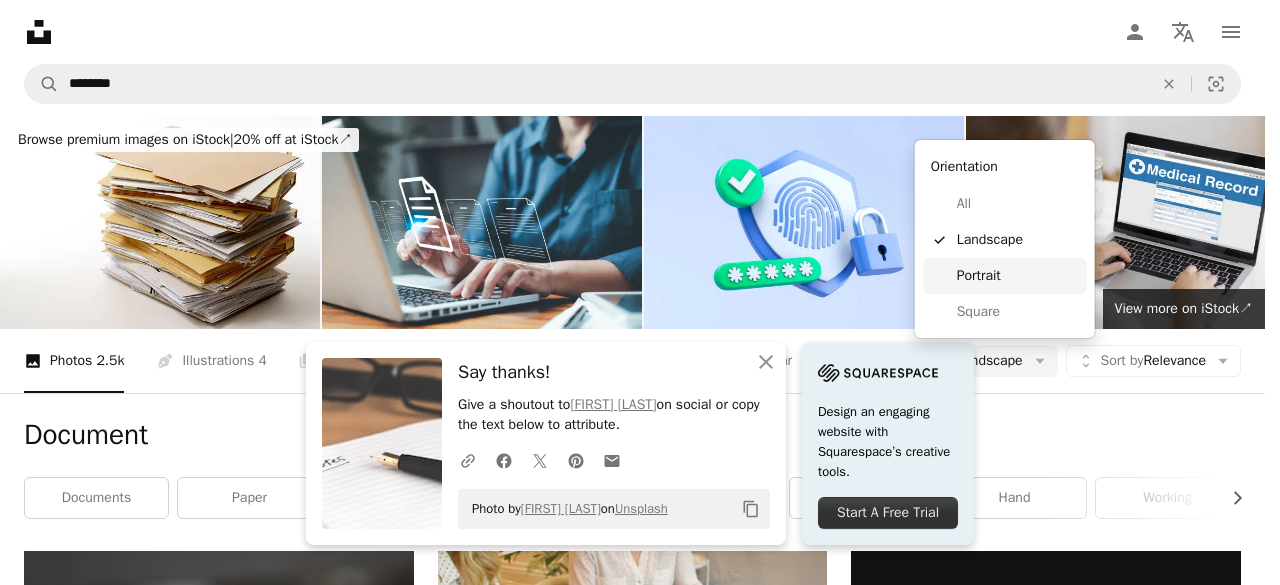 click on "Portrait" at bounding box center [1018, 276] 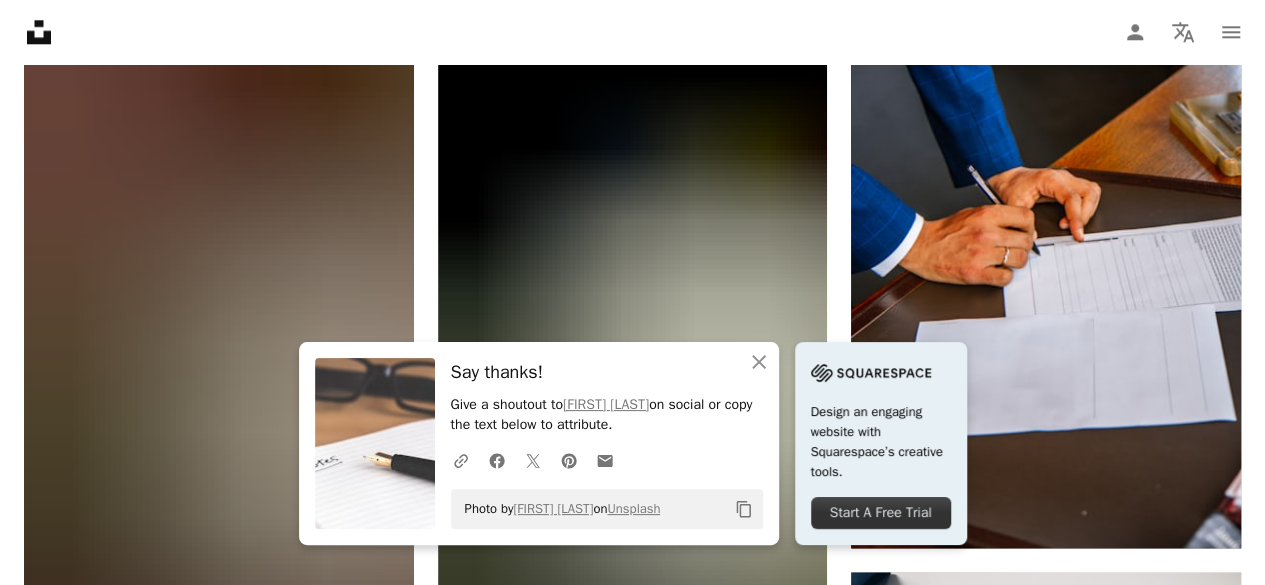 scroll, scrollTop: 1154, scrollLeft: 0, axis: vertical 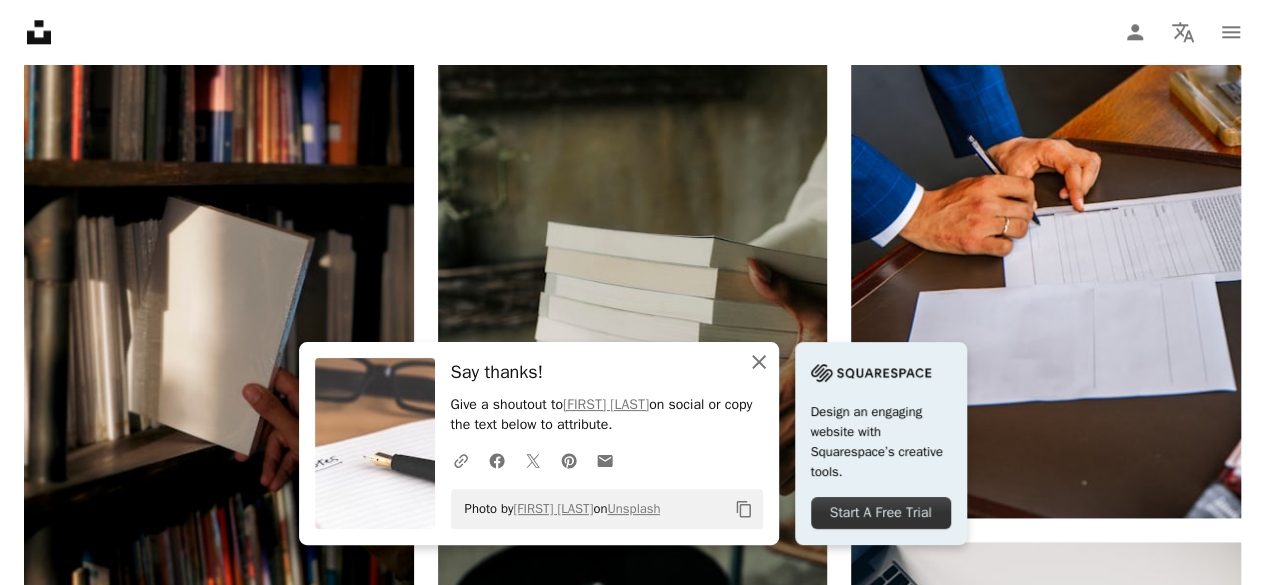 click on "An X shape" 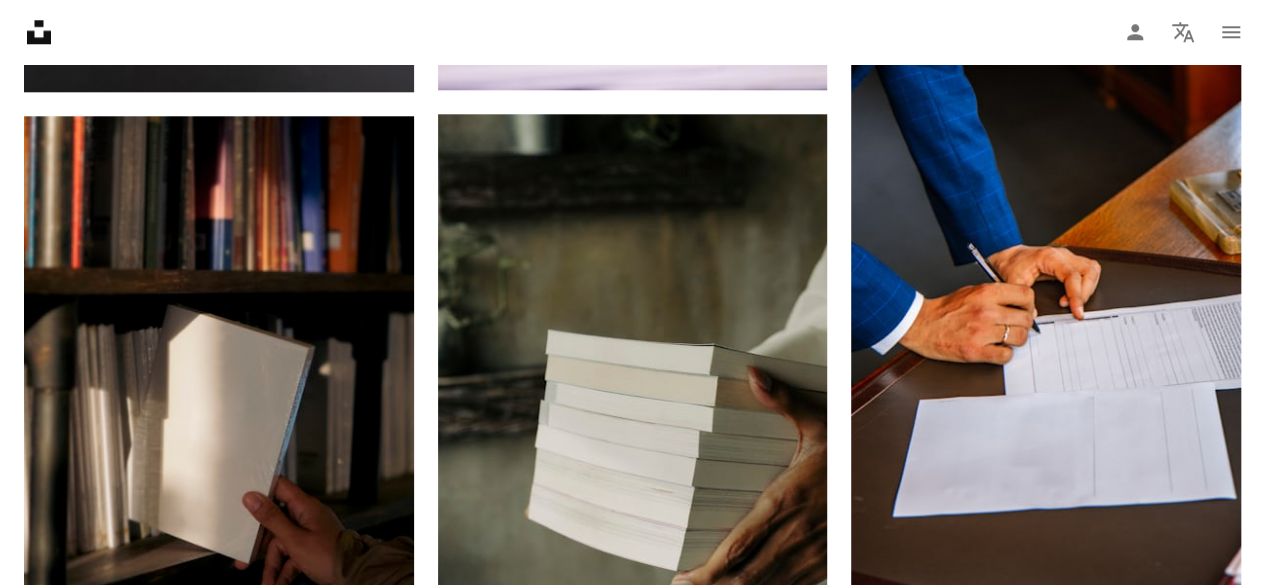 scroll, scrollTop: 1038, scrollLeft: 0, axis: vertical 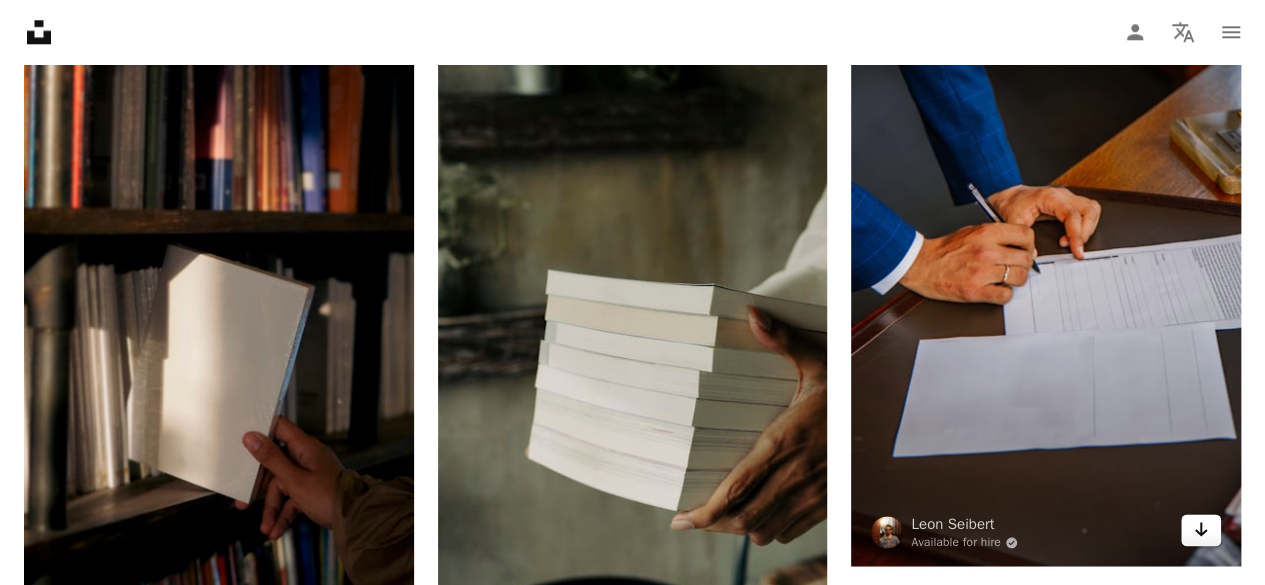 click on "Arrow pointing down" at bounding box center (1201, 530) 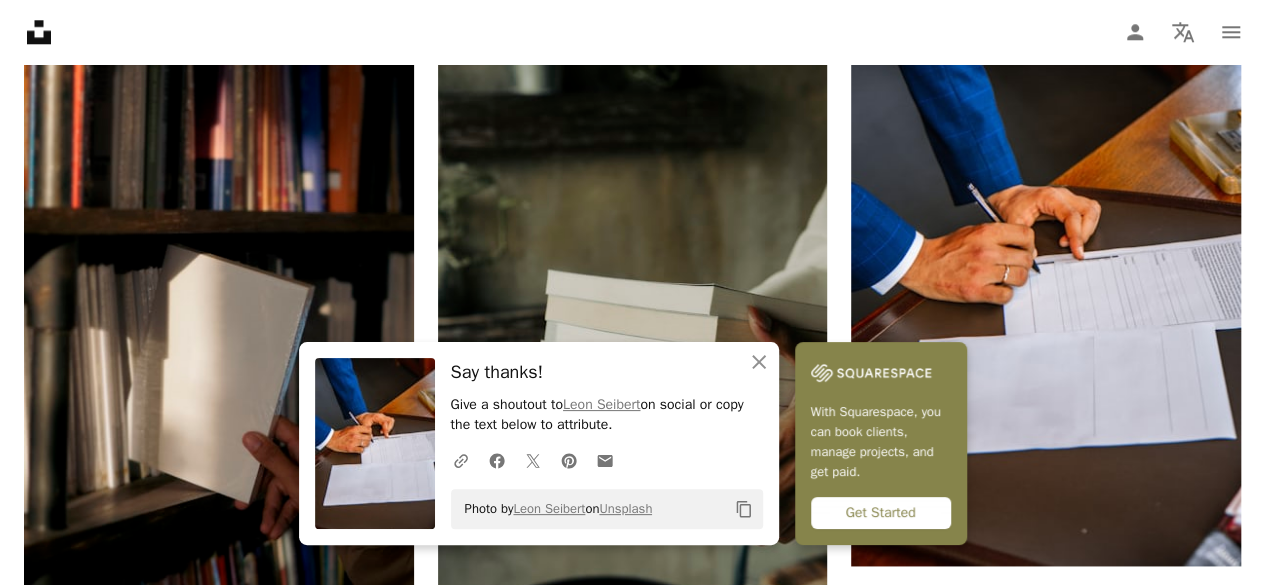 scroll, scrollTop: 4, scrollLeft: 0, axis: vertical 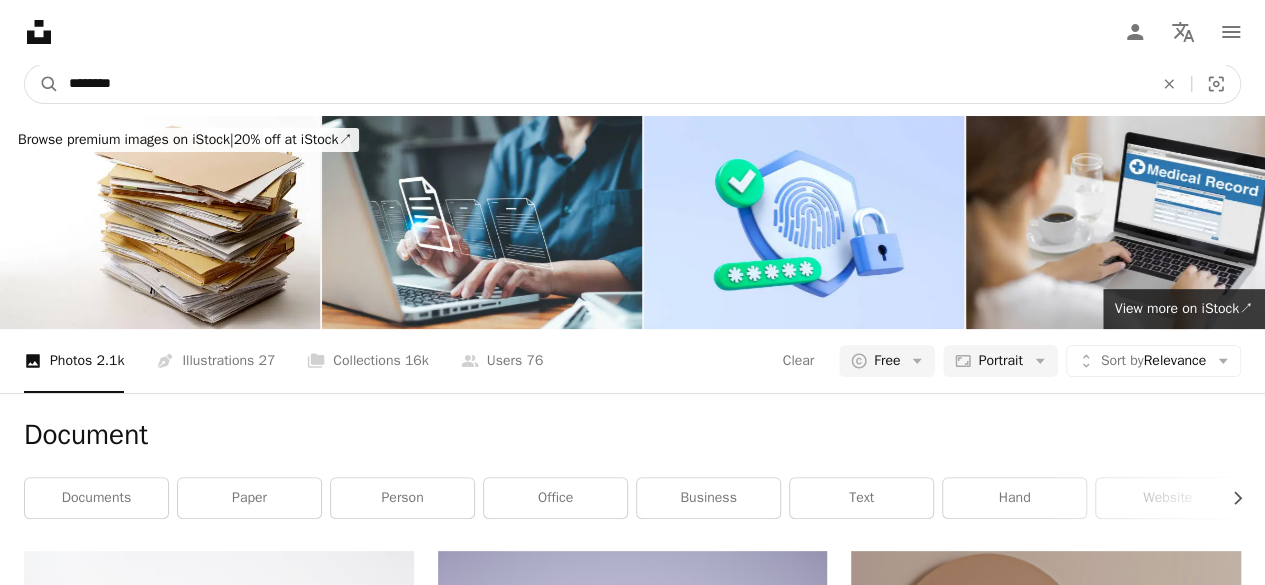 click on "********" at bounding box center (603, 84) 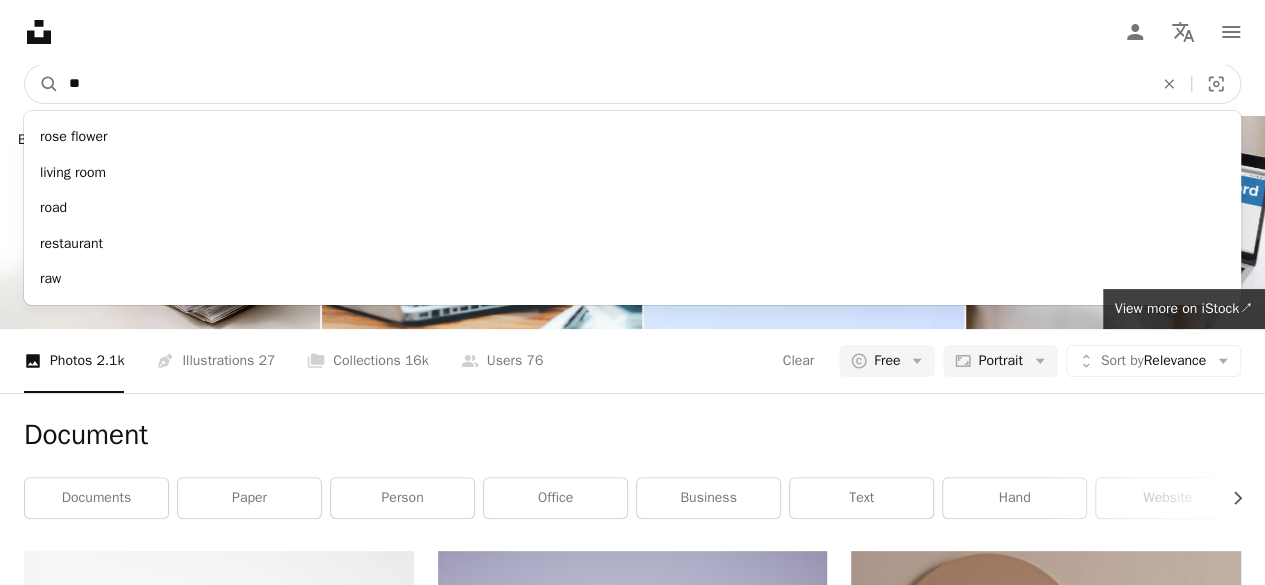 type on "*" 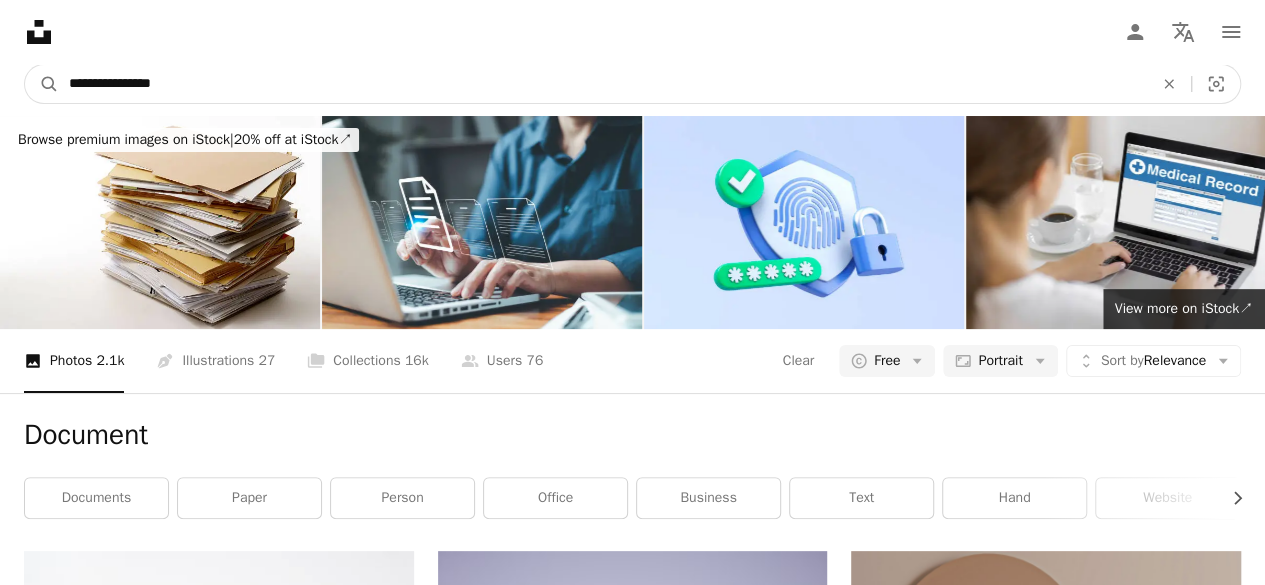 type on "**********" 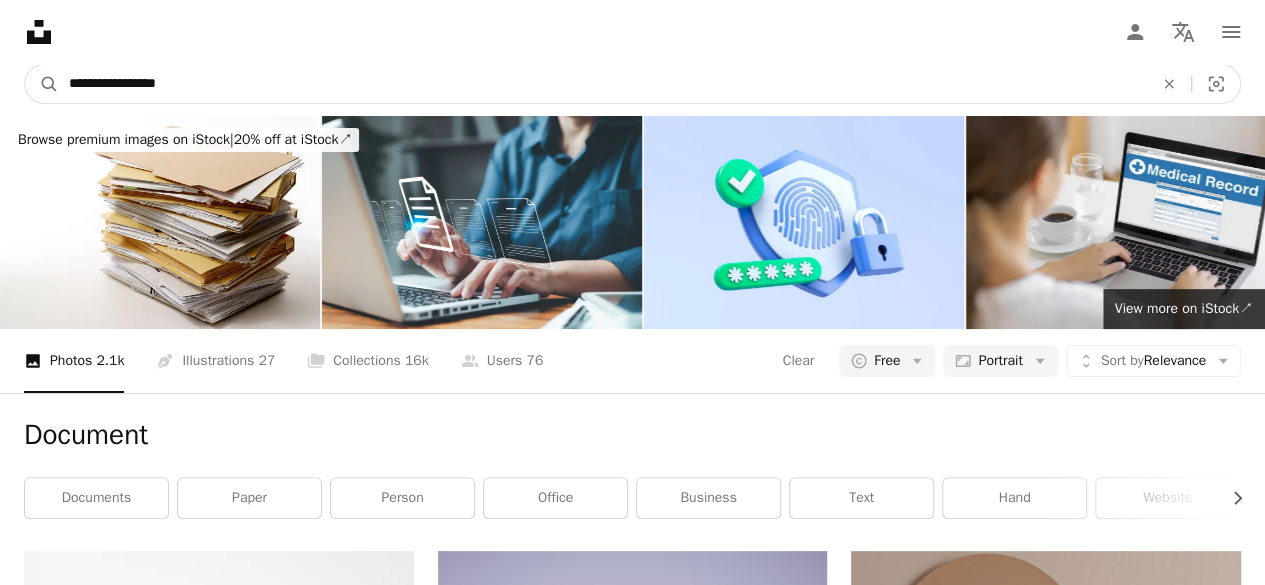 click on "A magnifying glass" at bounding box center [42, 84] 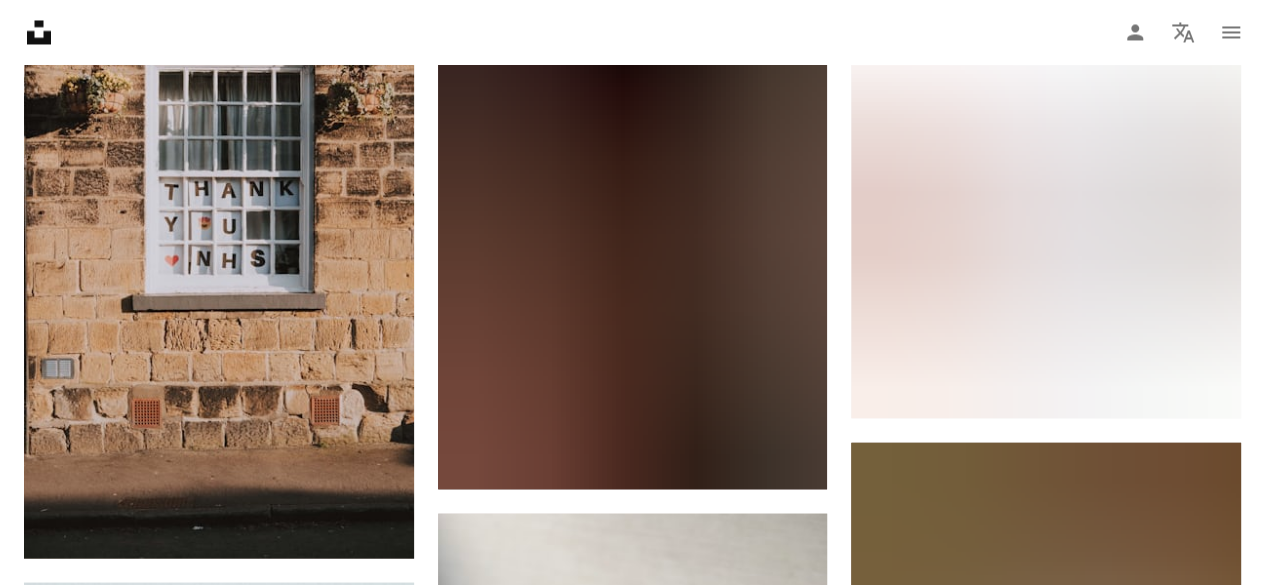 scroll, scrollTop: 2661, scrollLeft: 0, axis: vertical 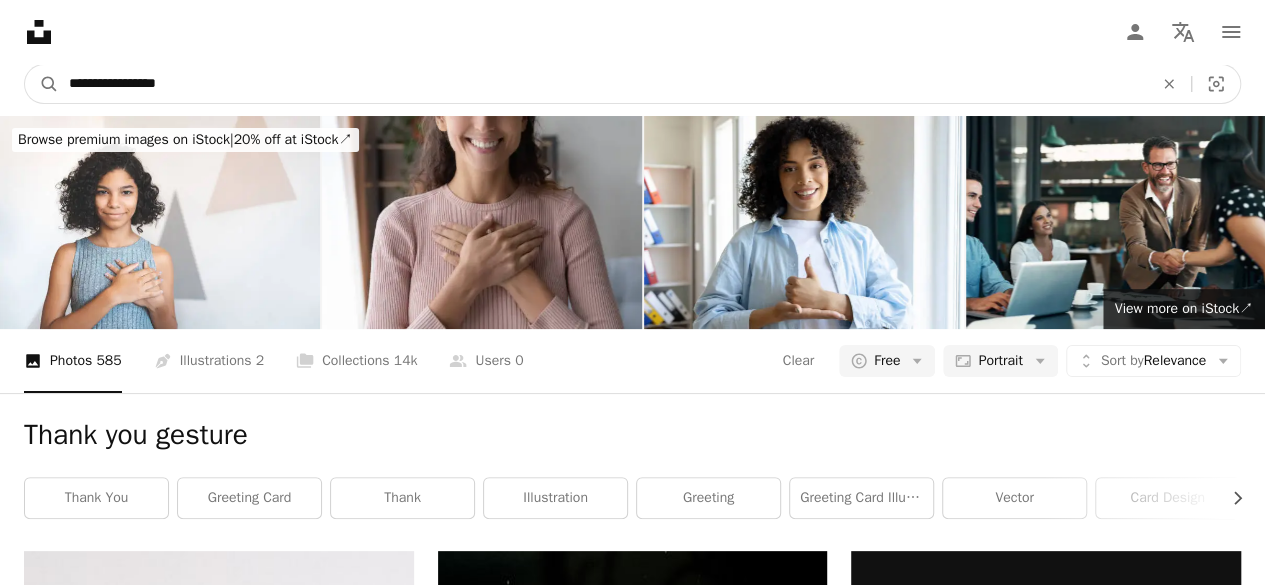 drag, startPoint x: 138, startPoint y: 83, endPoint x: 296, endPoint y: 73, distance: 158.31615 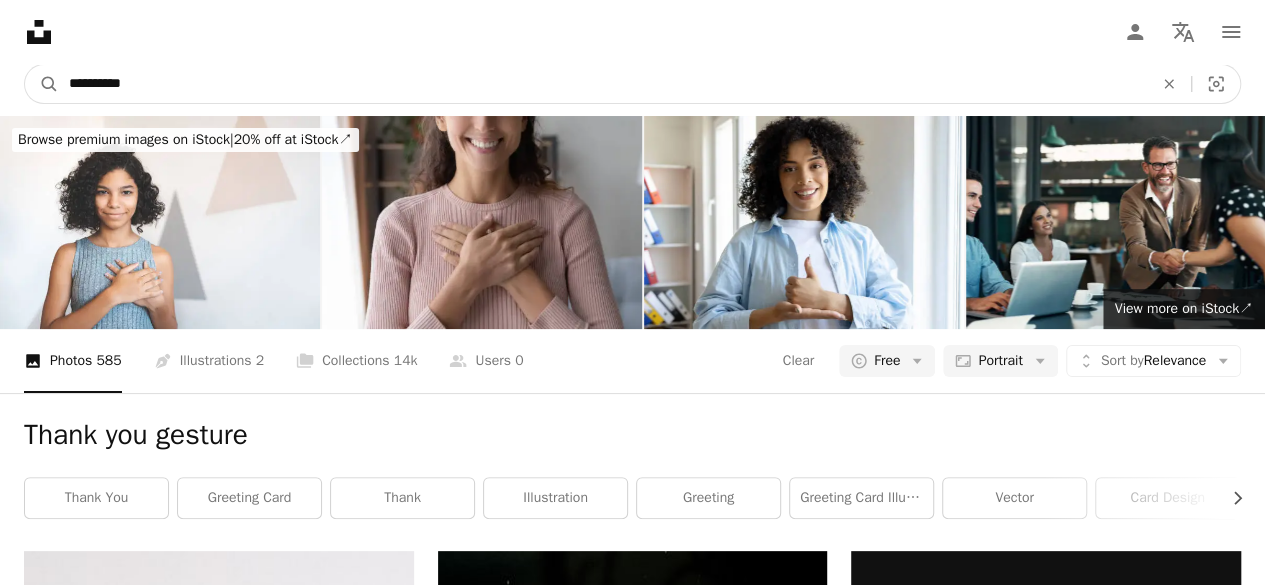 type on "*********" 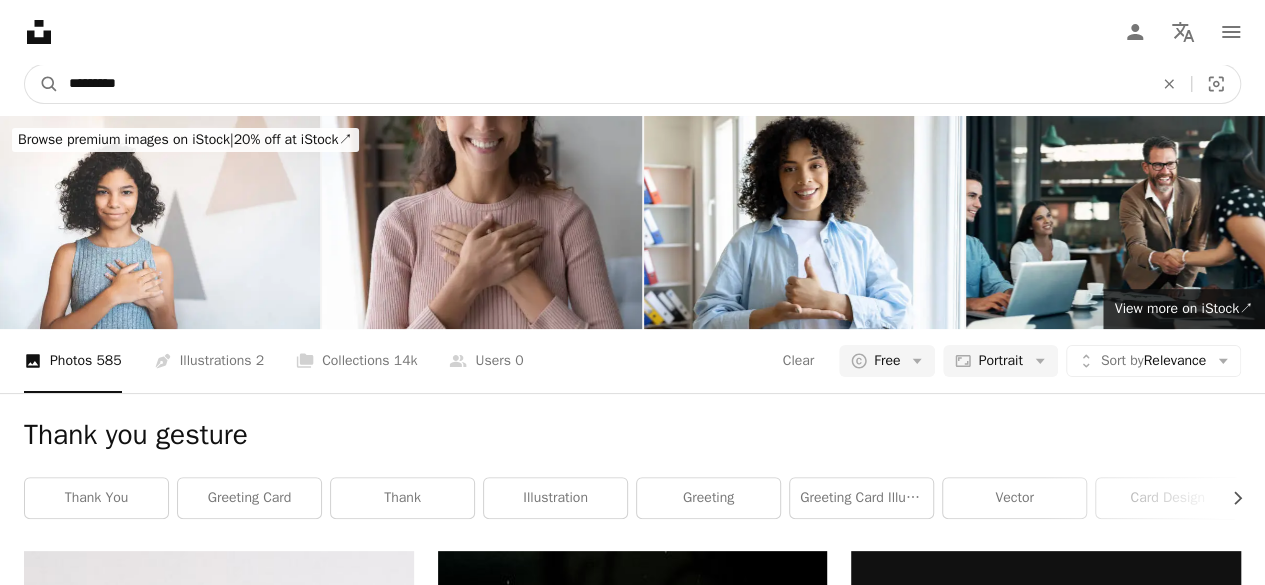 click on "A magnifying glass" at bounding box center (42, 84) 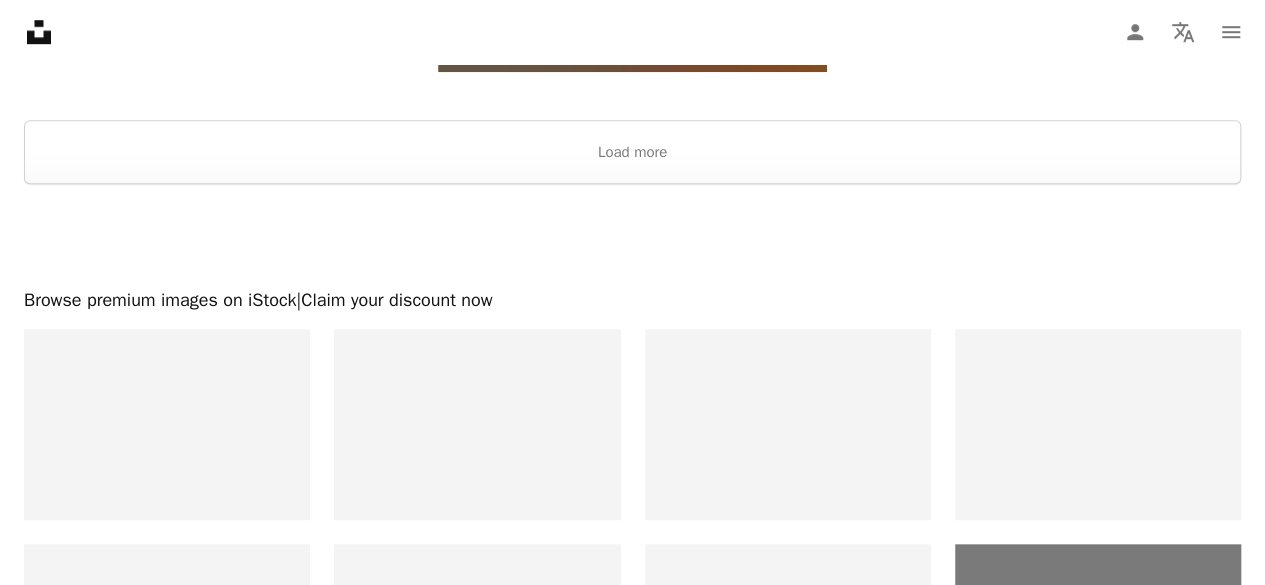 scroll, scrollTop: 4558, scrollLeft: 0, axis: vertical 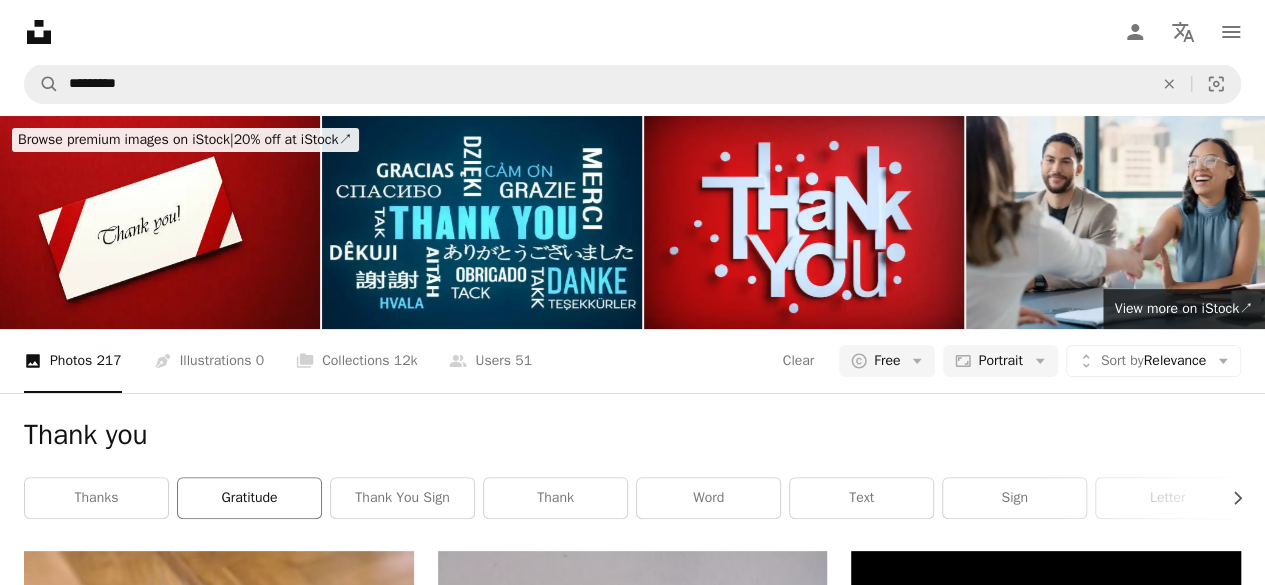 click on "gratitude" at bounding box center [249, 498] 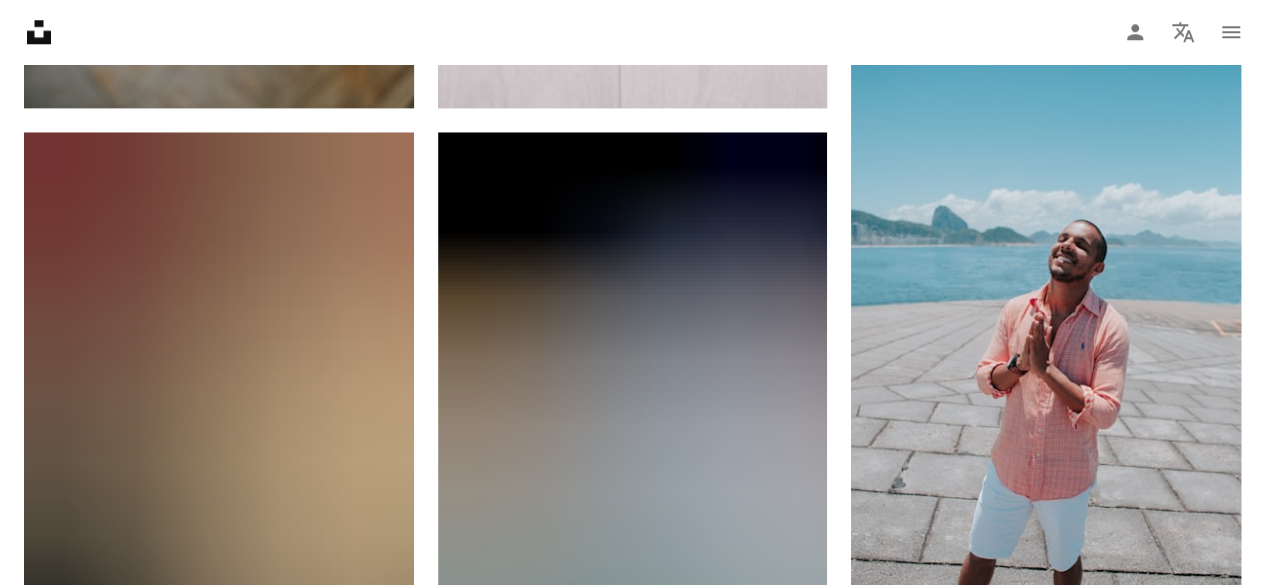 scroll, scrollTop: 1881, scrollLeft: 0, axis: vertical 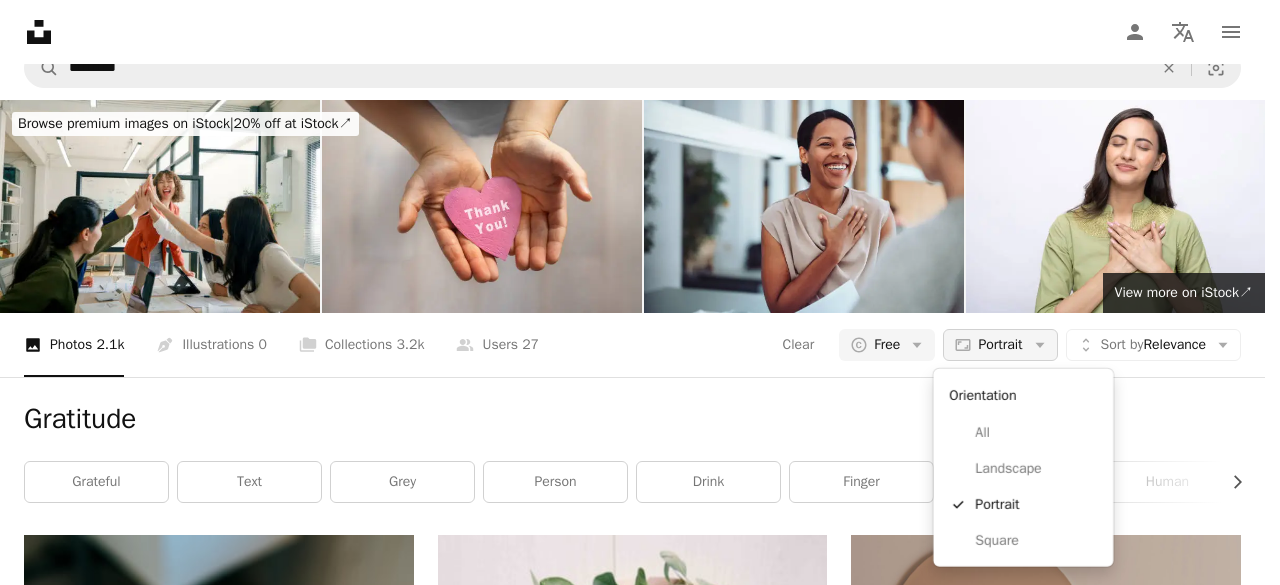 click on "Aspect ratio Portrait Arrow down" at bounding box center (1000, 345) 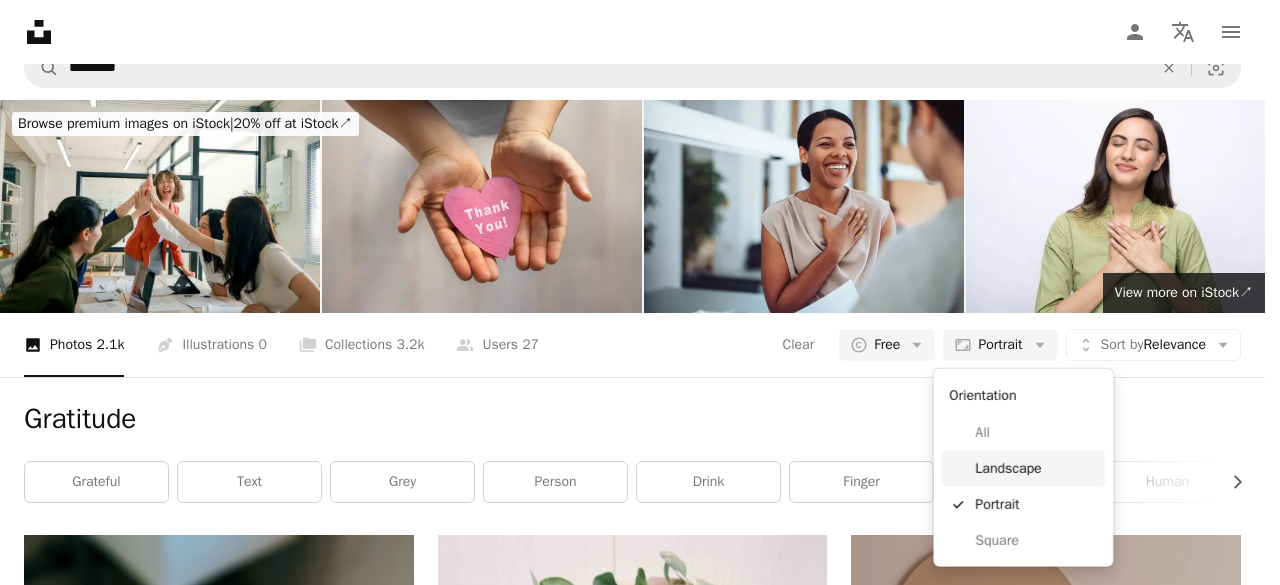 click on "Landscape" at bounding box center (1036, 469) 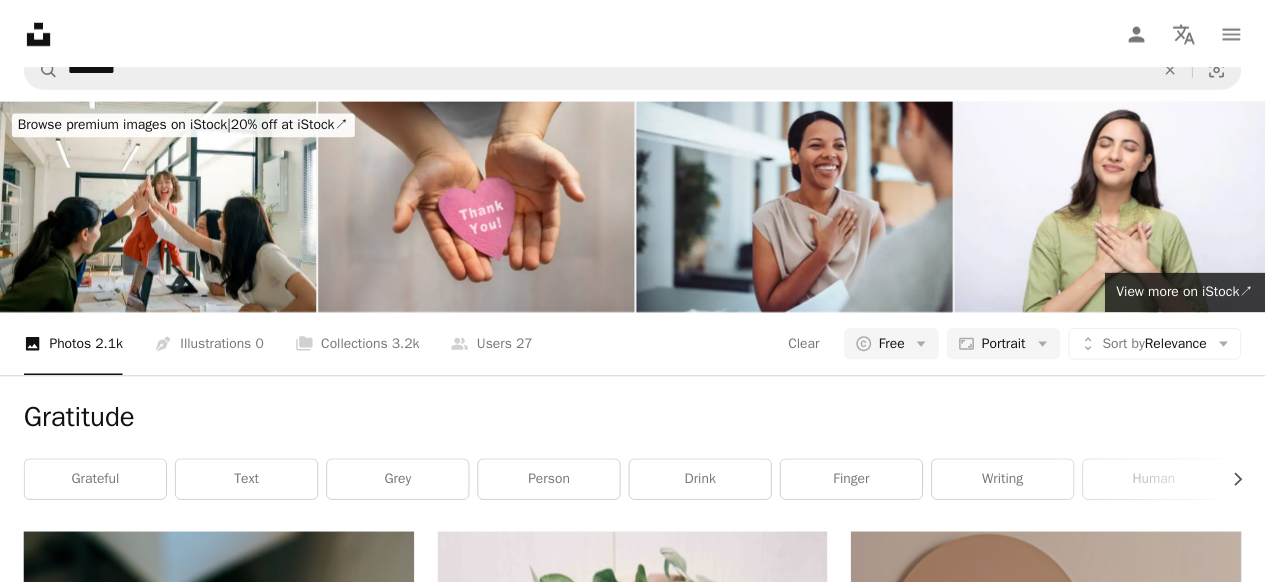 scroll, scrollTop: 0, scrollLeft: 0, axis: both 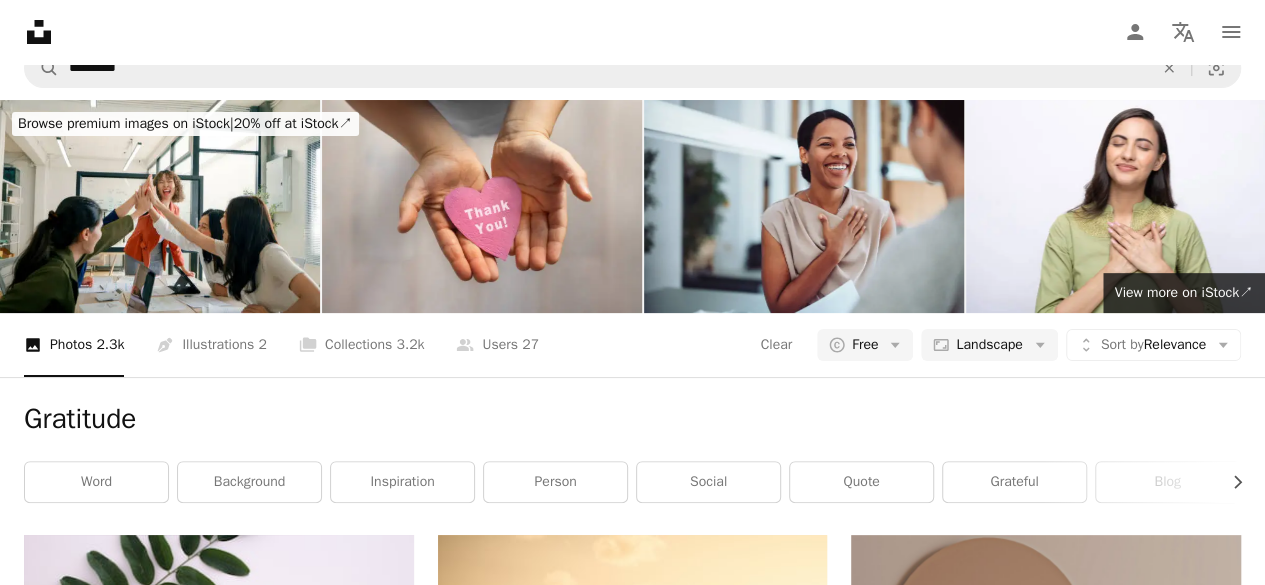 click on "Load more" at bounding box center [632, 3129] 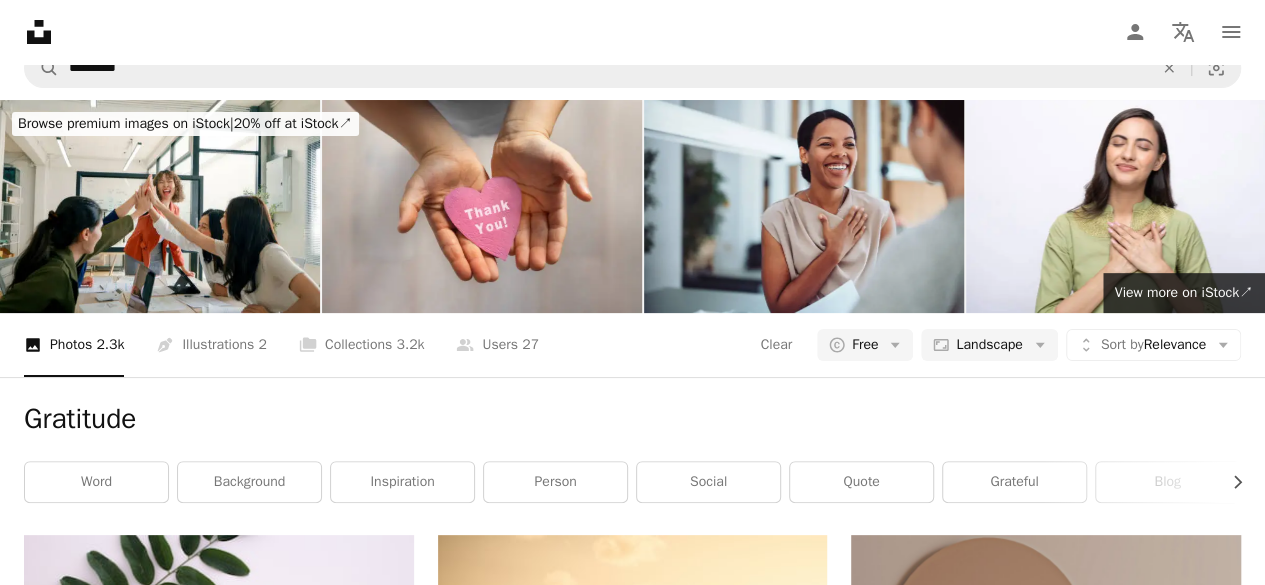 scroll, scrollTop: 0, scrollLeft: 0, axis: both 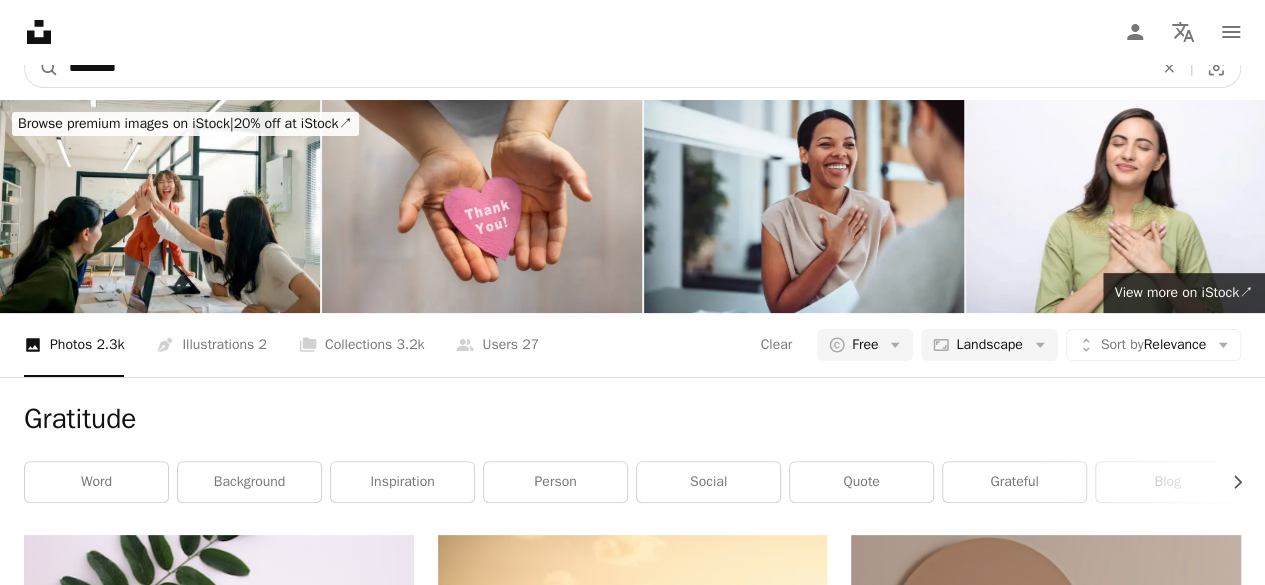 click on "*********" at bounding box center (603, 68) 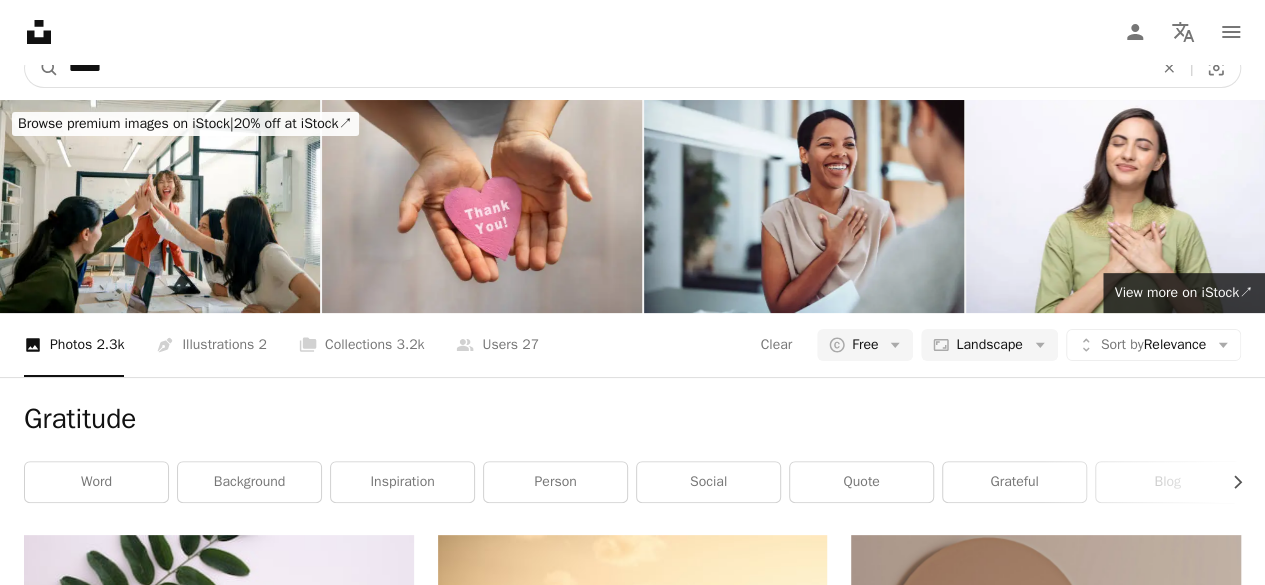 type on "*******" 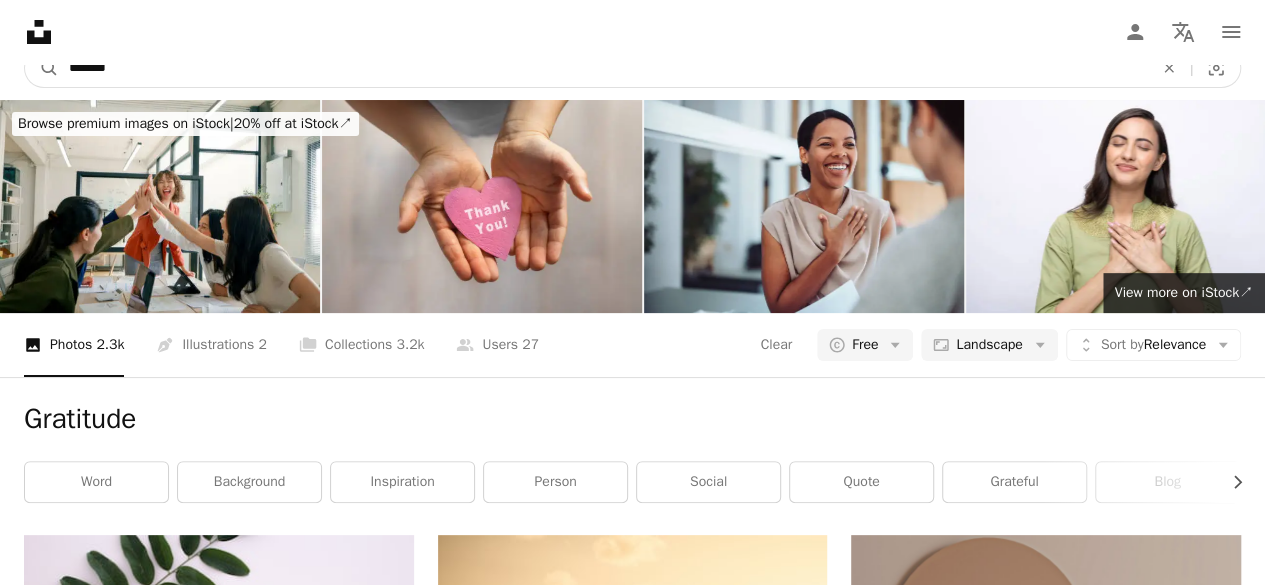 click on "A magnifying glass" at bounding box center [42, 68] 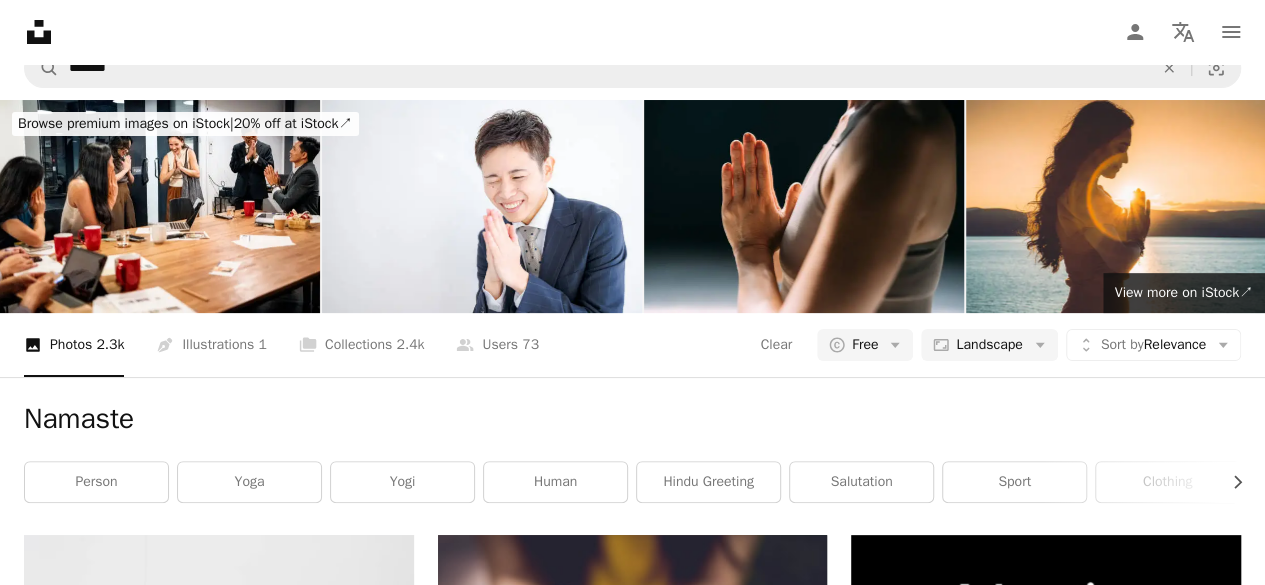 scroll, scrollTop: 0, scrollLeft: 0, axis: both 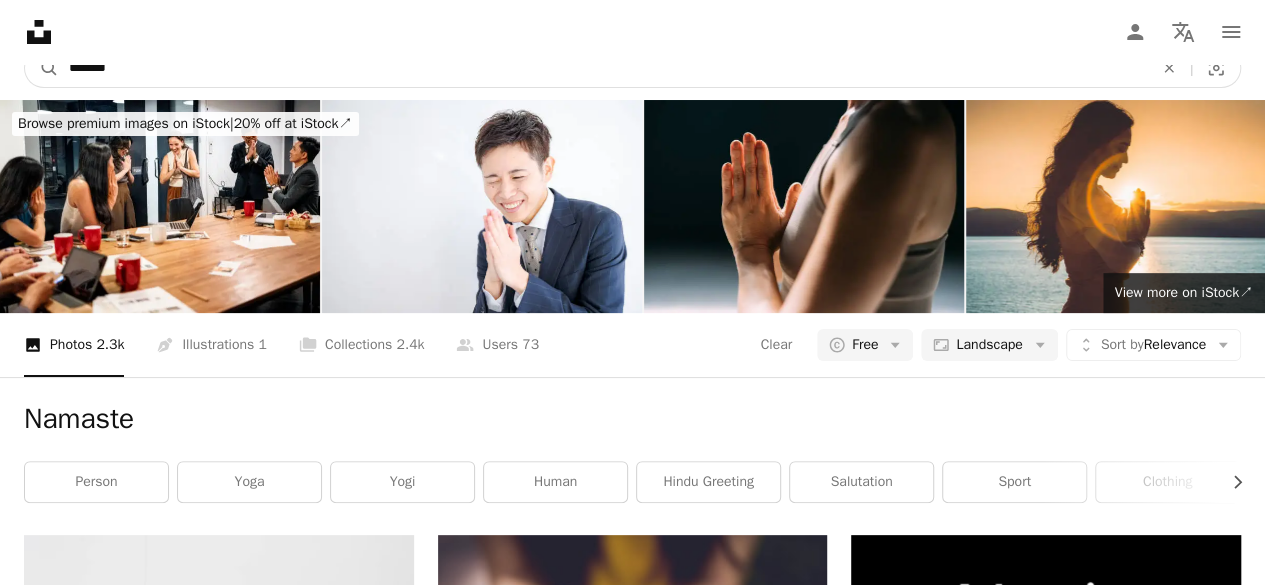 click on "*******" at bounding box center (603, 68) 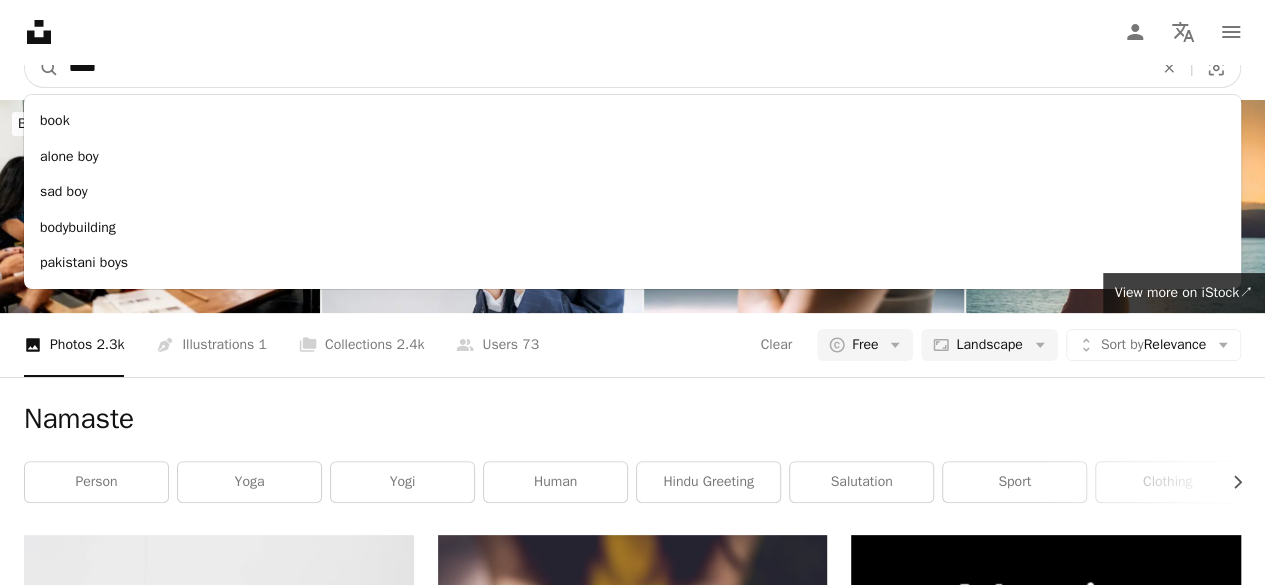 type on "******" 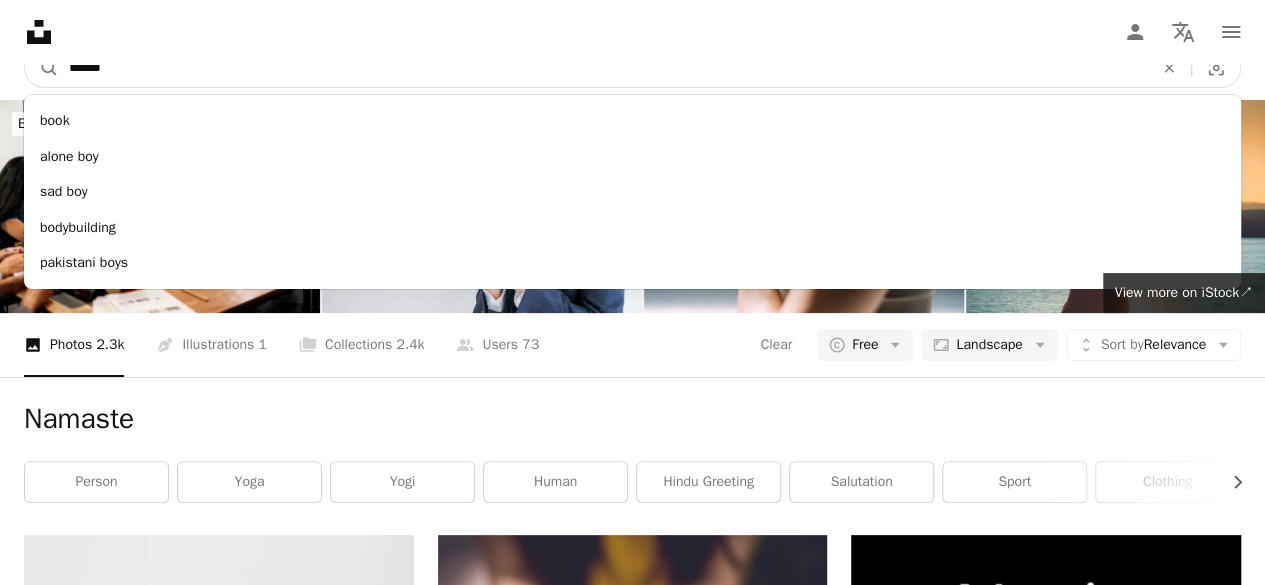 click on "A magnifying glass" at bounding box center (42, 68) 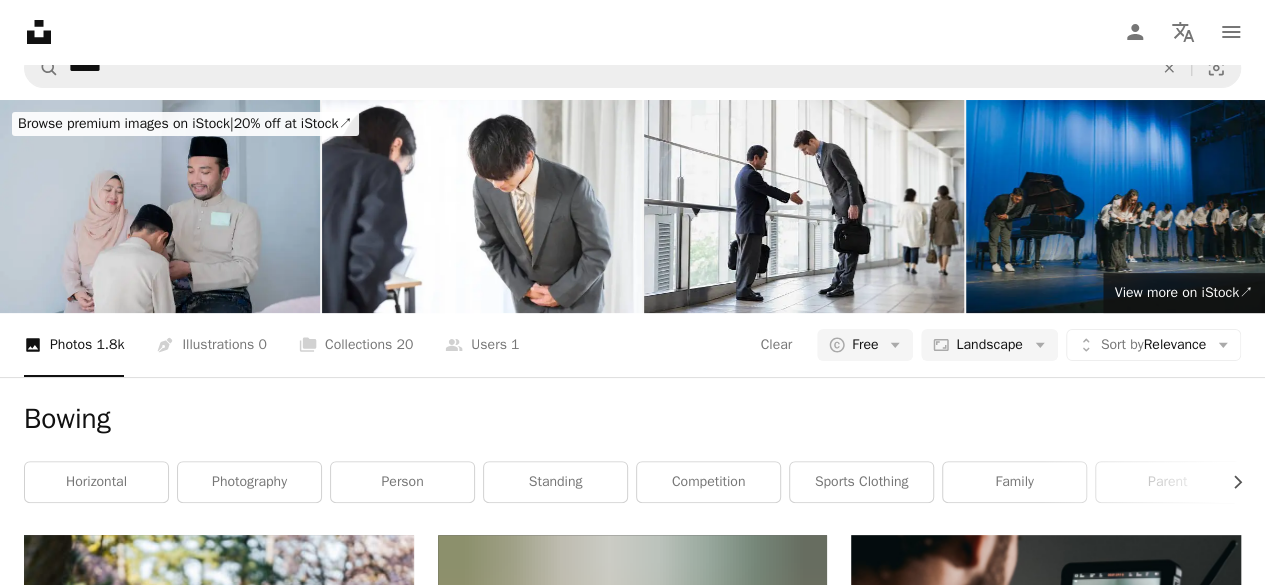scroll, scrollTop: 3081, scrollLeft: 0, axis: vertical 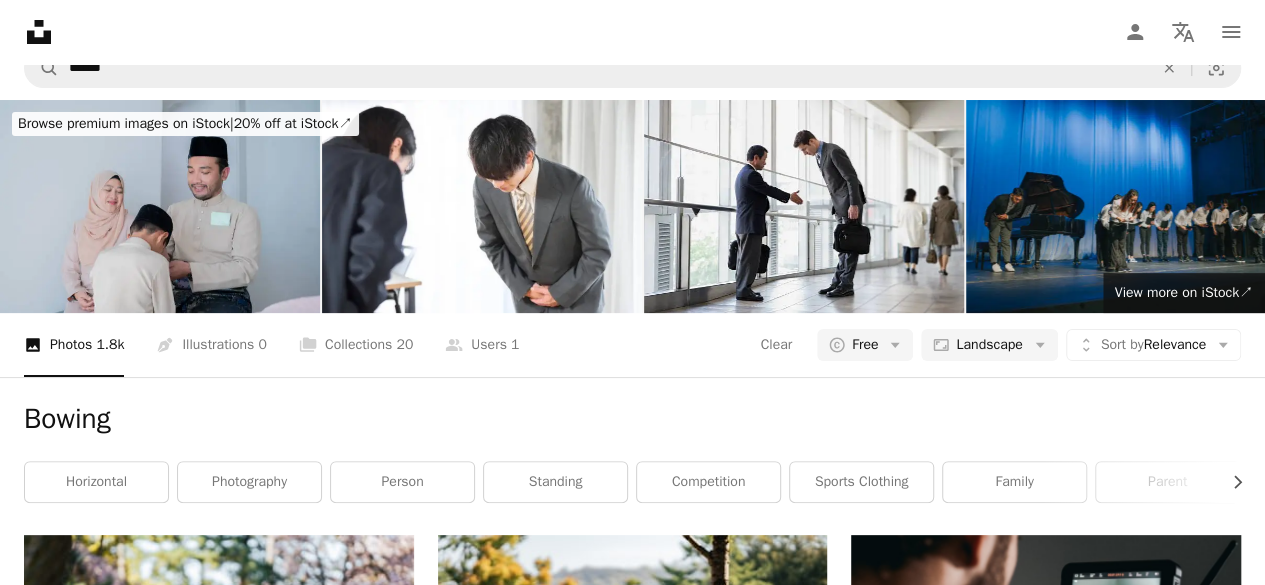 drag, startPoint x: 1060, startPoint y: 303, endPoint x: 1277, endPoint y: 473, distance: 275.661 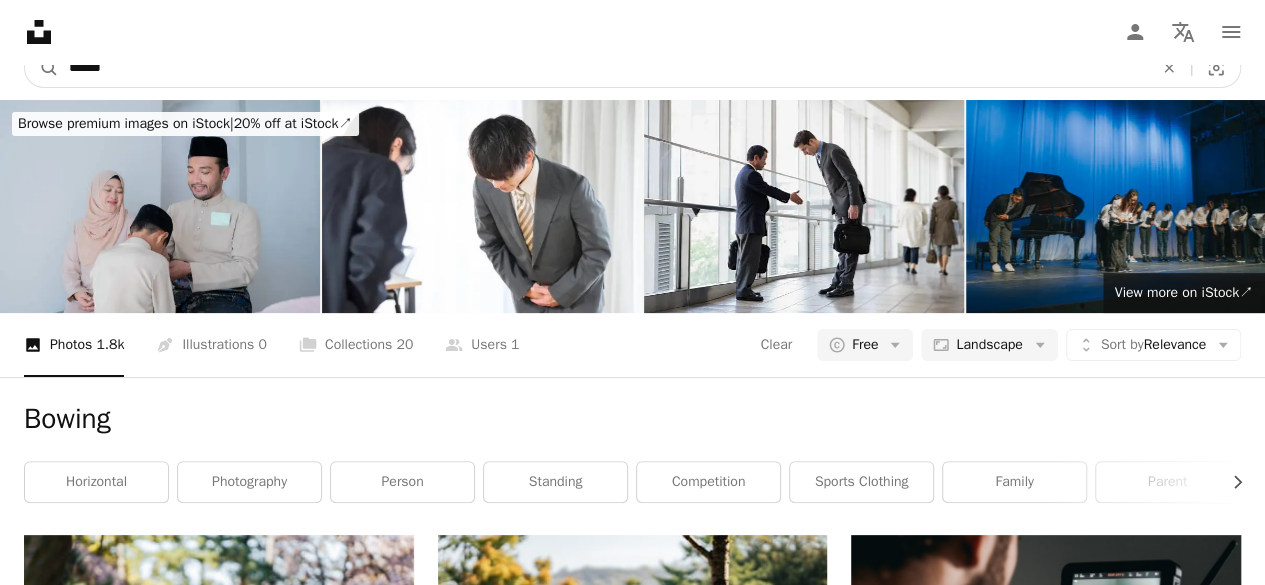 click on "******" at bounding box center [603, 68] 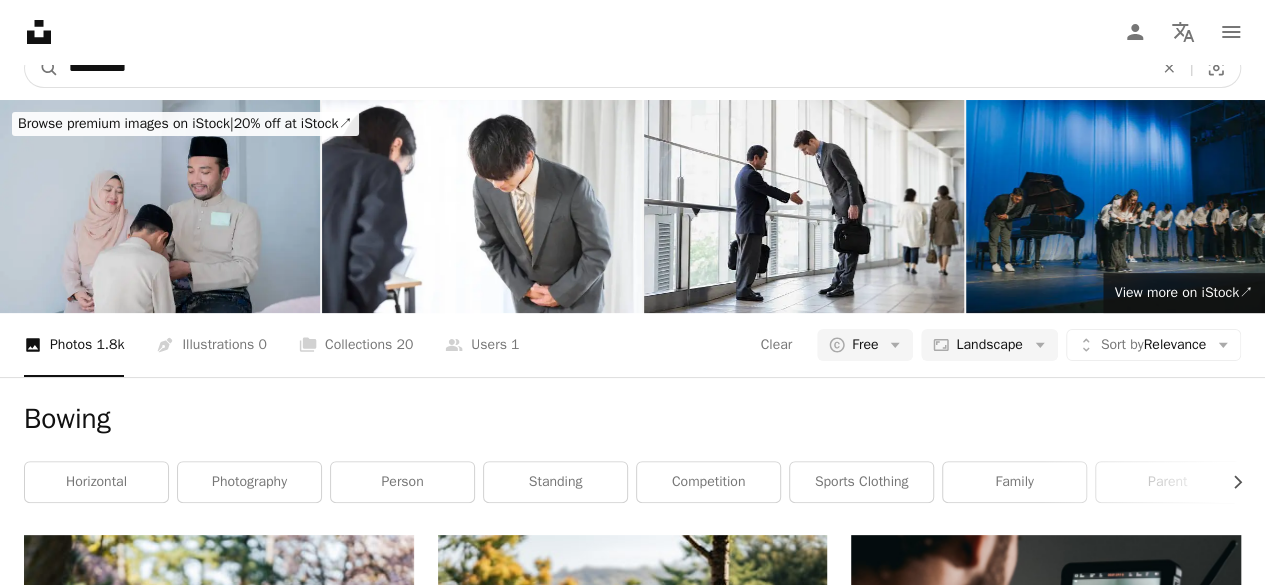 type on "**********" 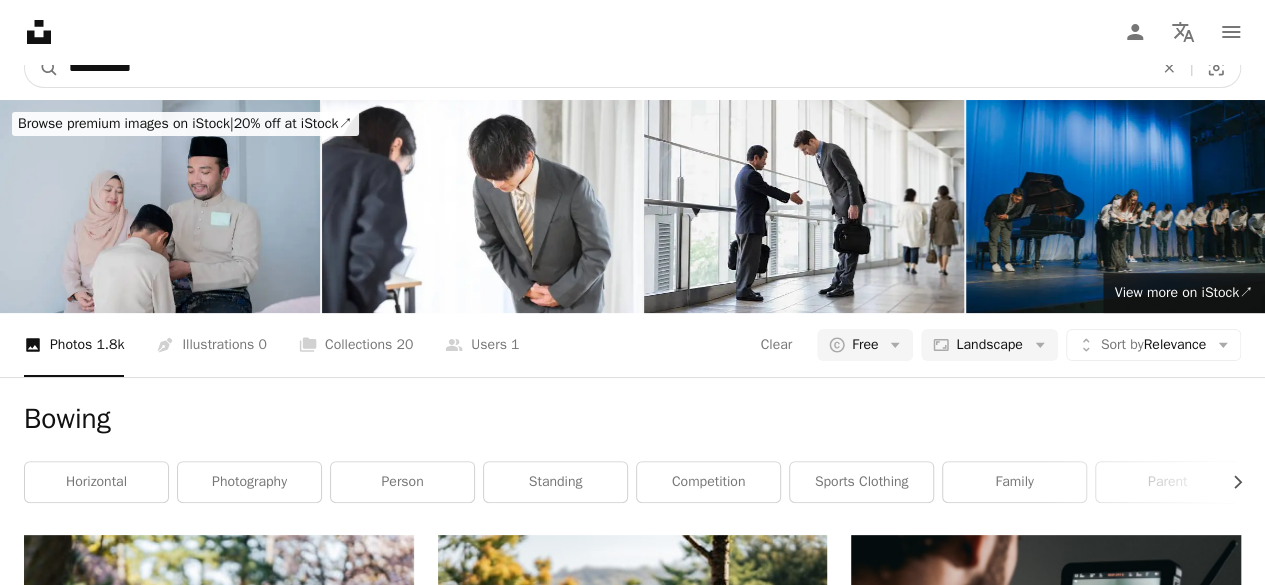 click on "A magnifying glass" at bounding box center [42, 68] 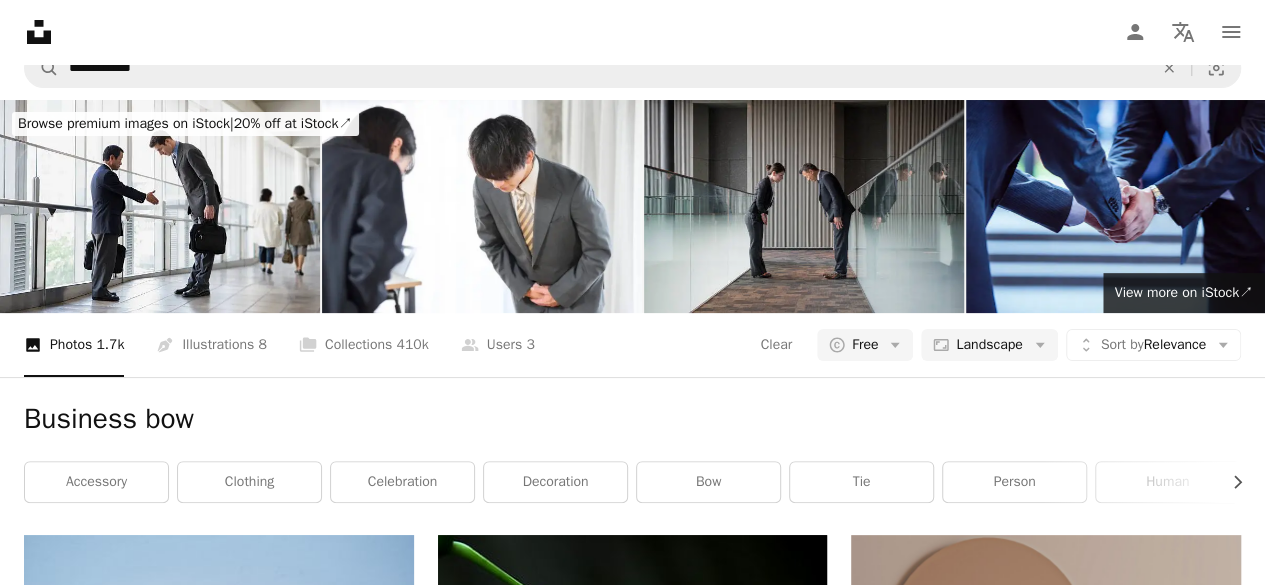 drag, startPoint x: 1262, startPoint y: 87, endPoint x: 1273, endPoint y: 76, distance: 15.556349 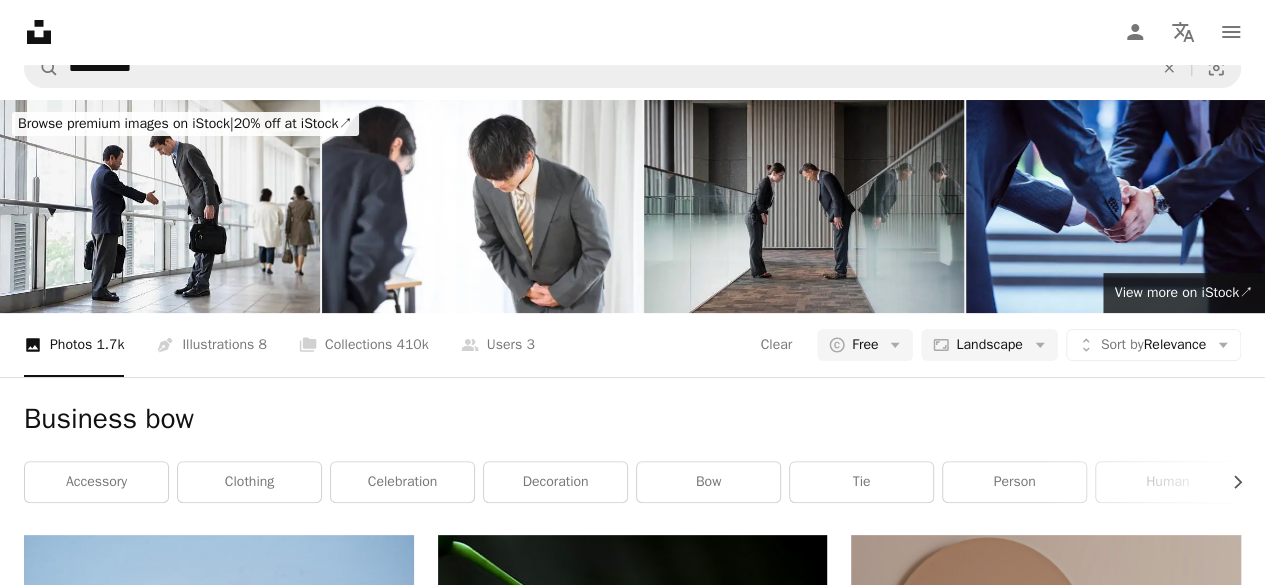 scroll, scrollTop: 0, scrollLeft: 0, axis: both 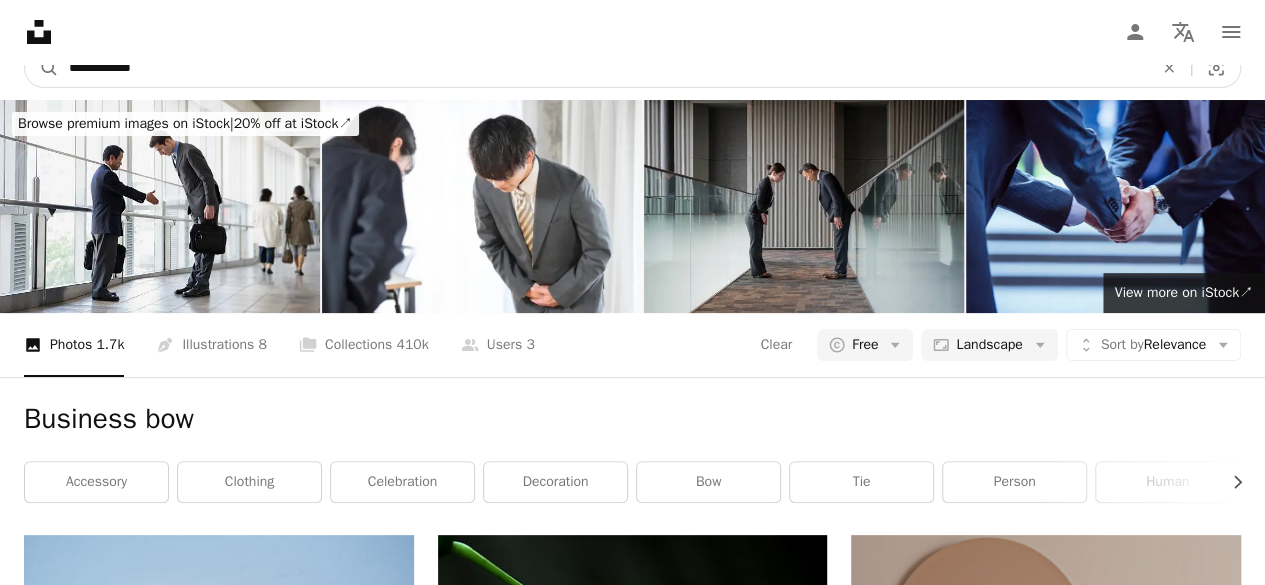 click on "**********" at bounding box center (603, 68) 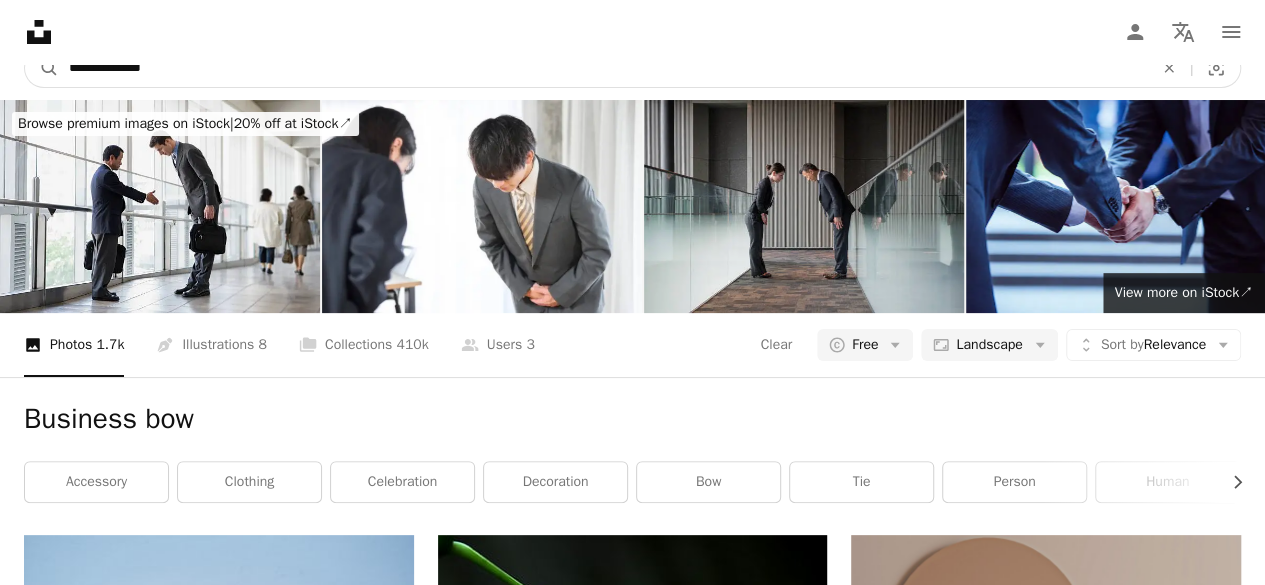 type on "**********" 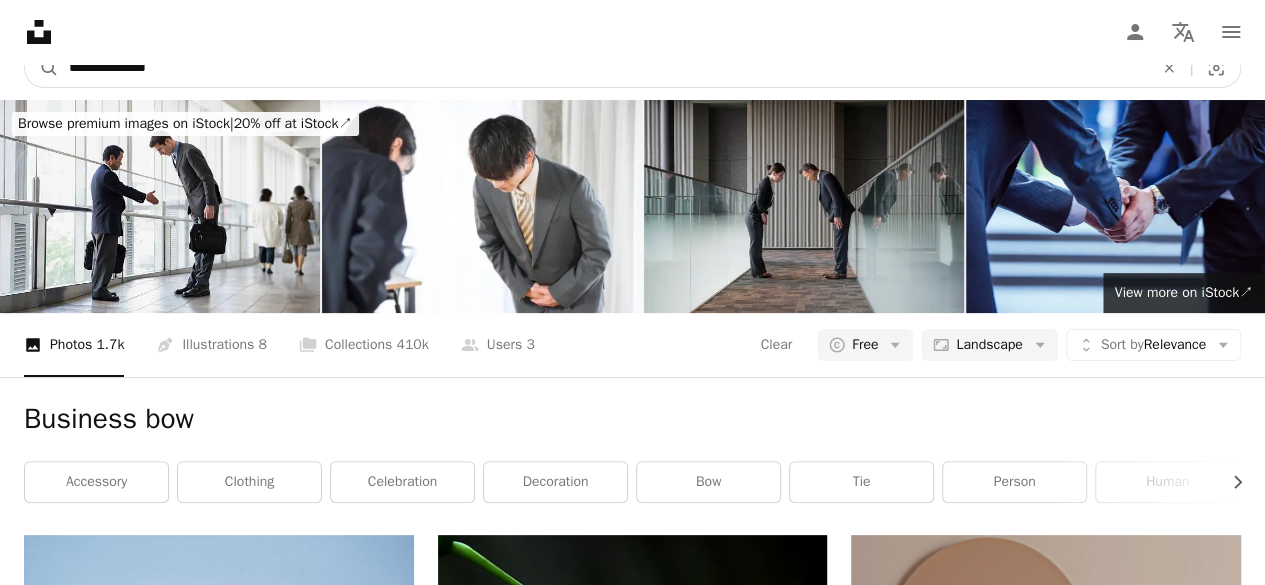 click on "A magnifying glass" at bounding box center (42, 68) 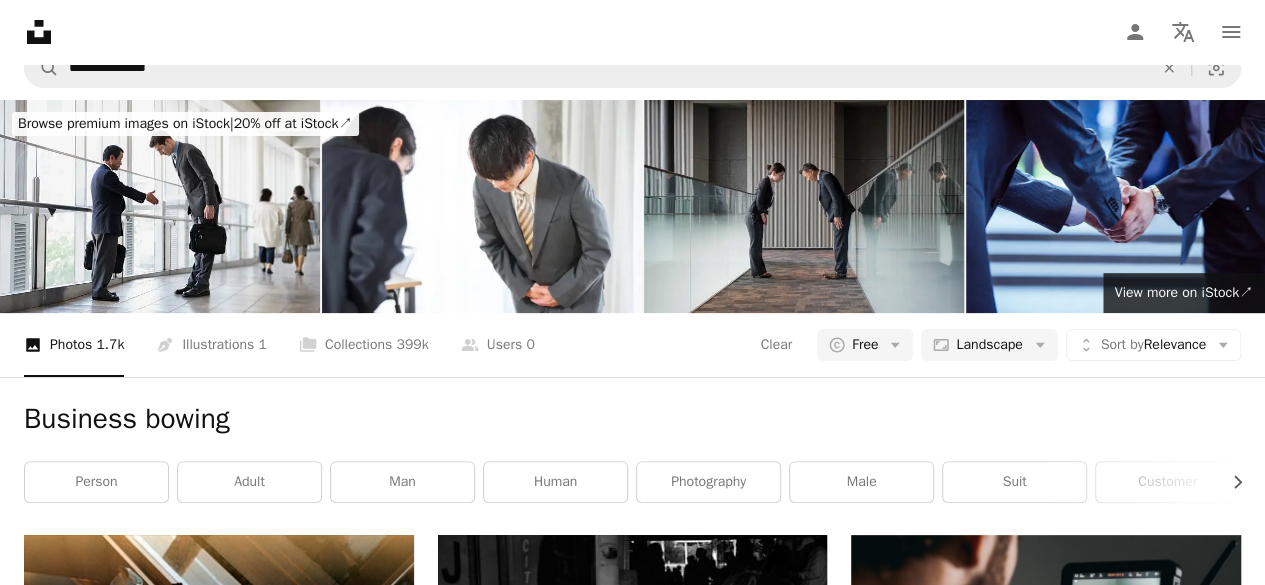 scroll, scrollTop: 0, scrollLeft: 0, axis: both 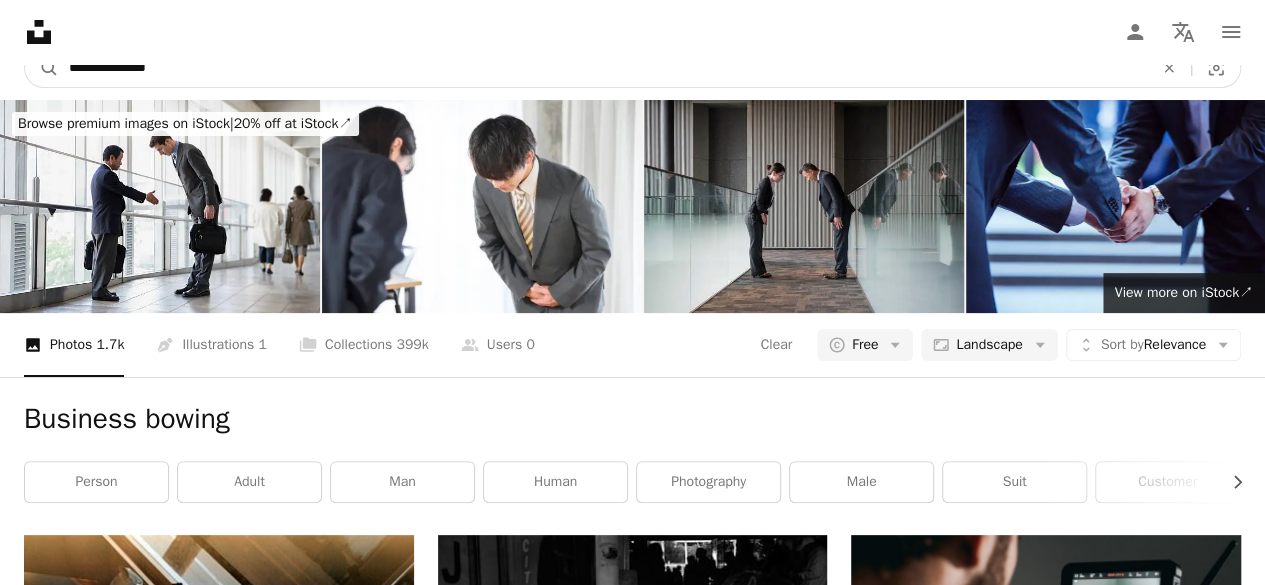 click on "**********" at bounding box center (603, 68) 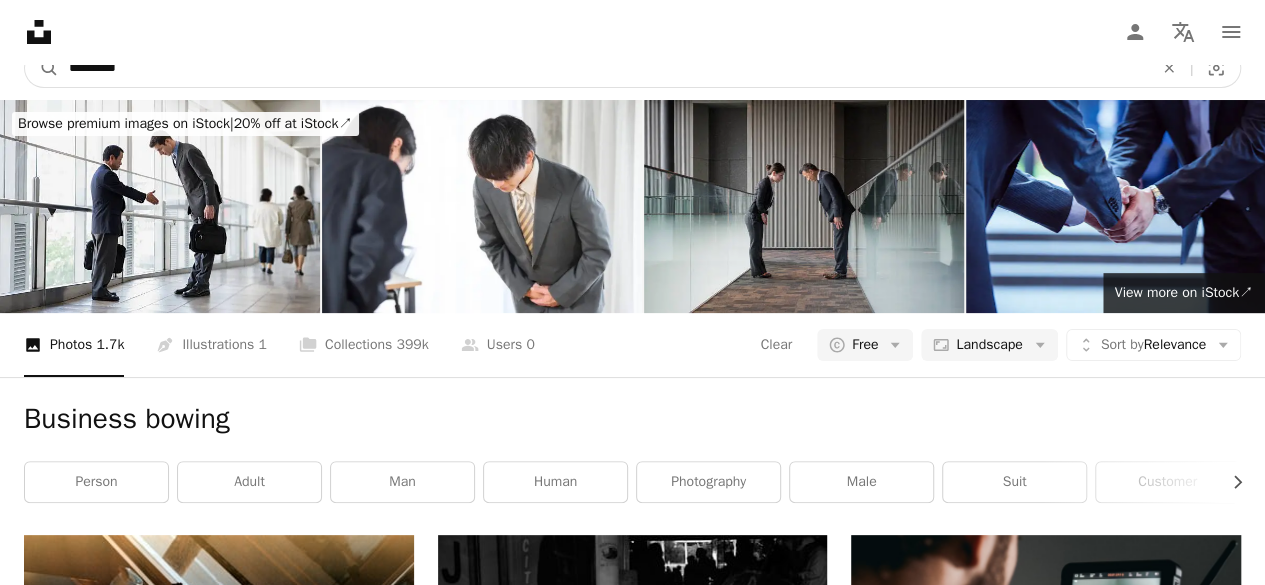 type on "*********" 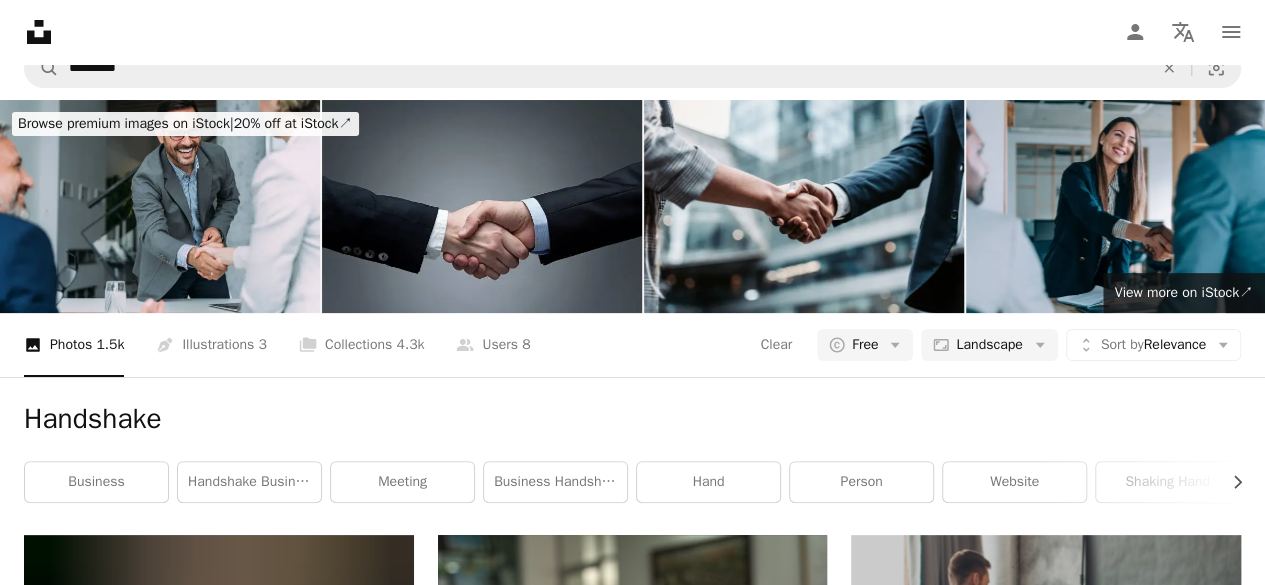 scroll, scrollTop: 2682, scrollLeft: 0, axis: vertical 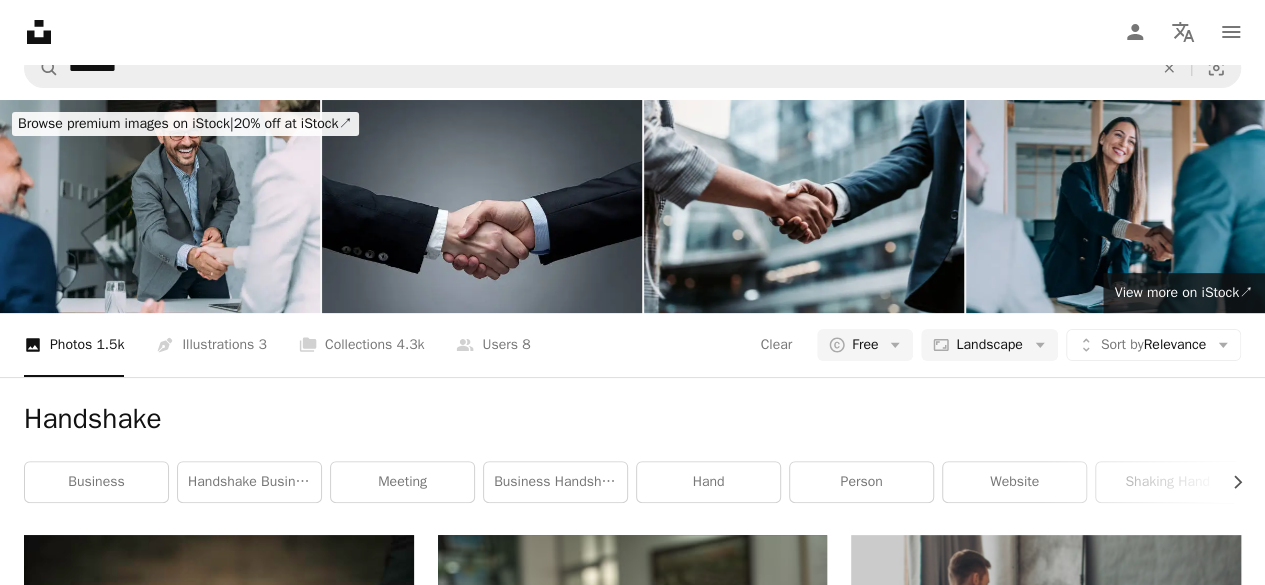 click on "Load more" at bounding box center [632, 3107] 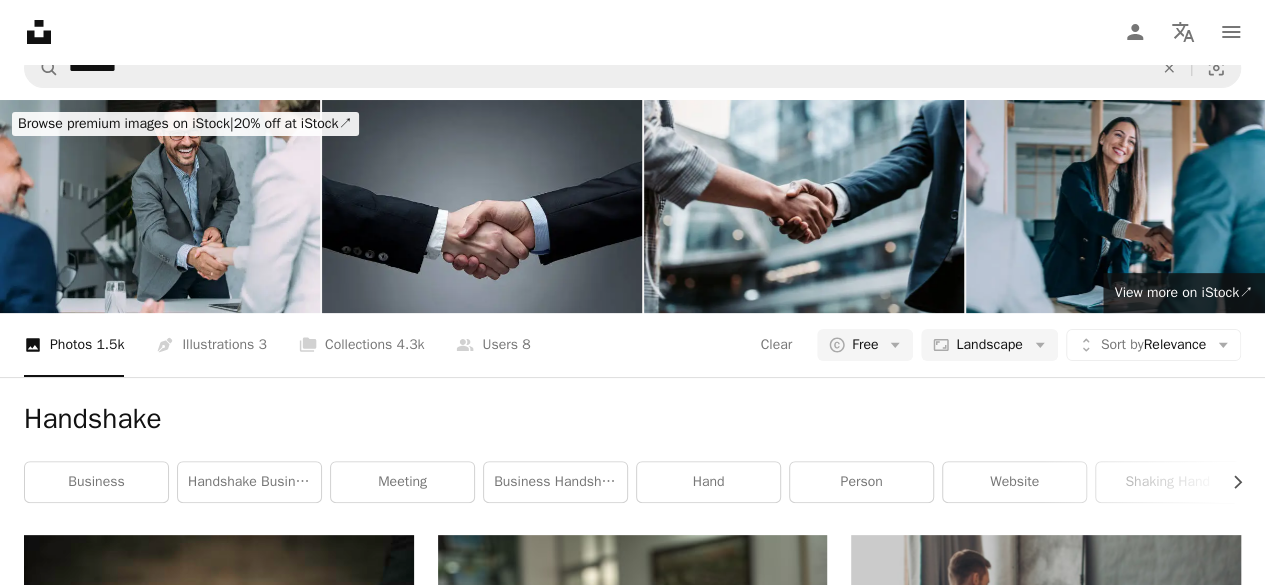 scroll, scrollTop: 8174, scrollLeft: 0, axis: vertical 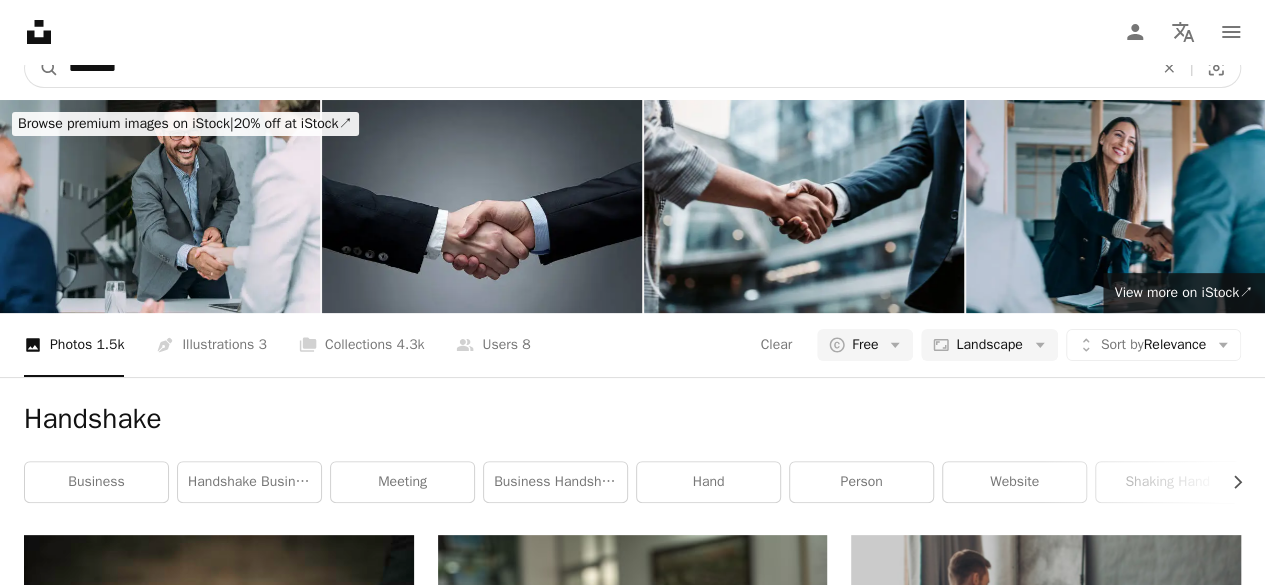 click on "*********" at bounding box center (603, 68) 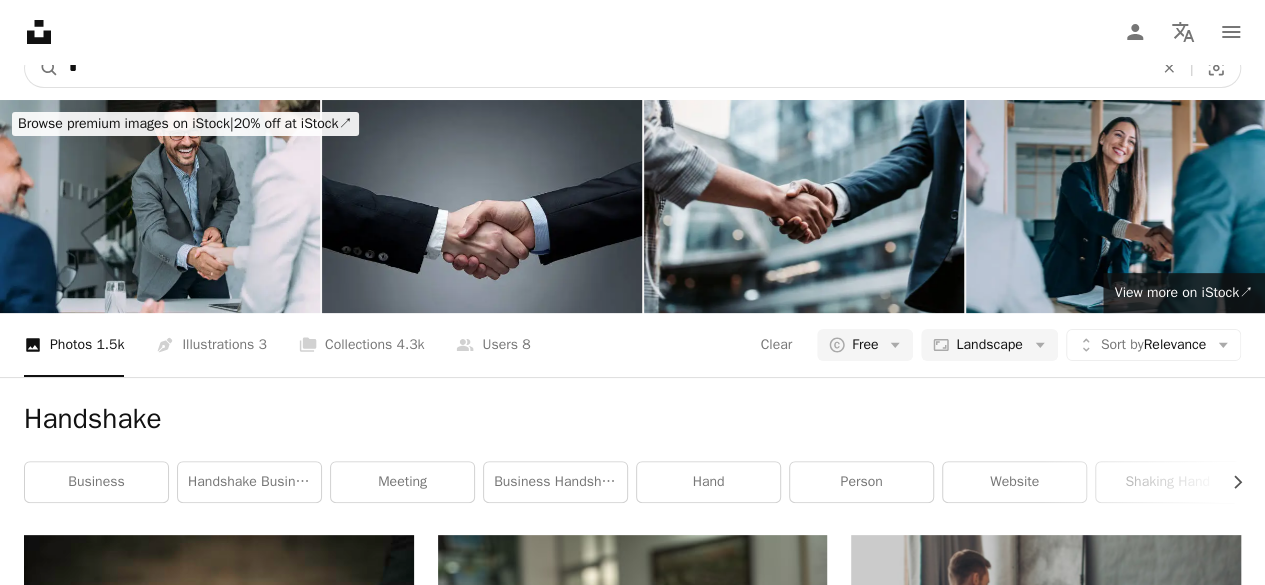 type on "*" 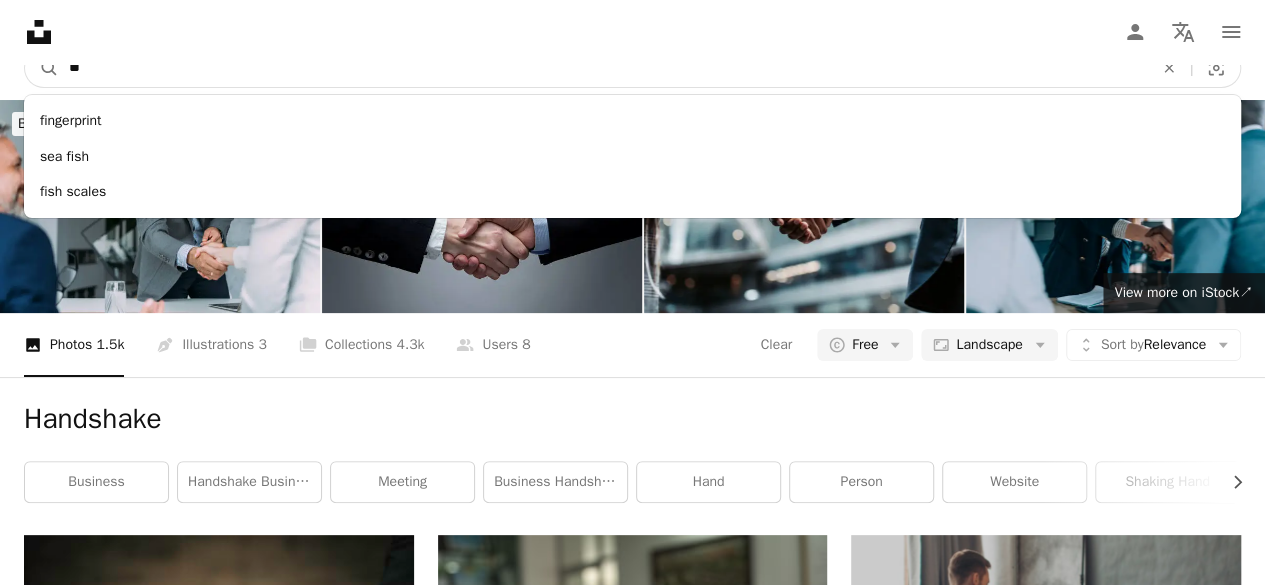 type on "*" 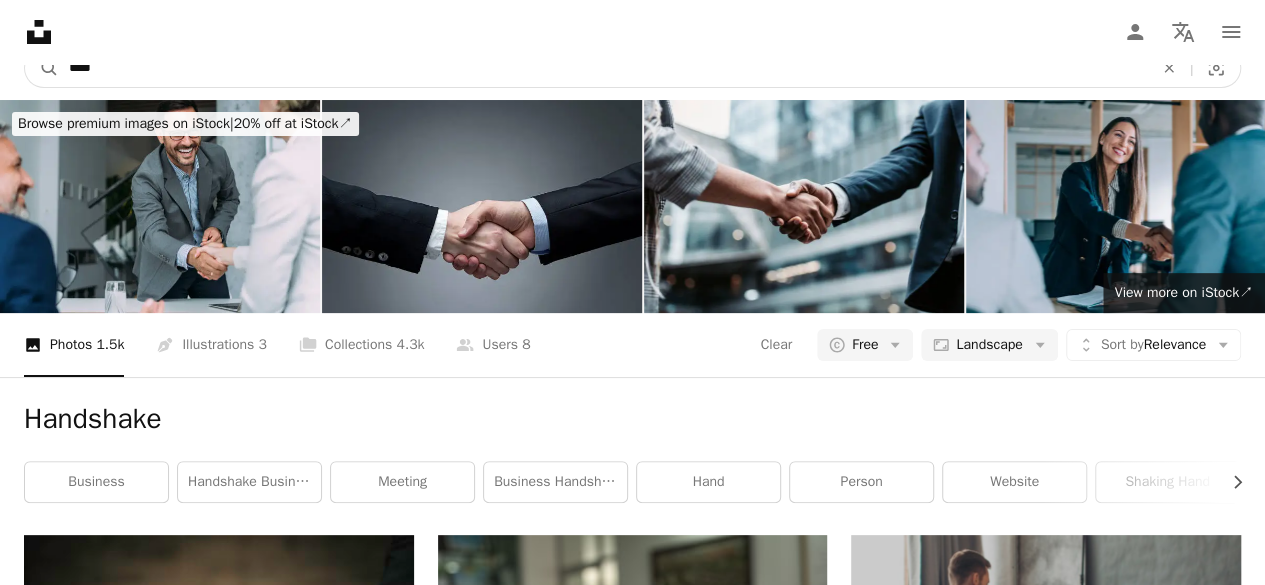 type on "*****" 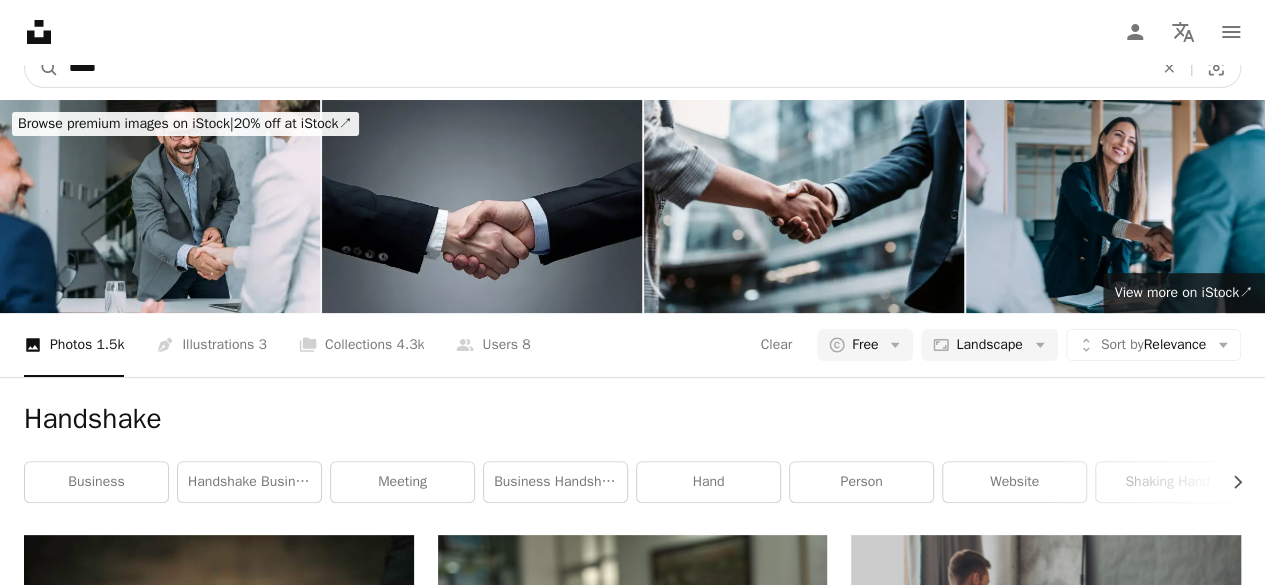 click on "A magnifying glass" at bounding box center (42, 68) 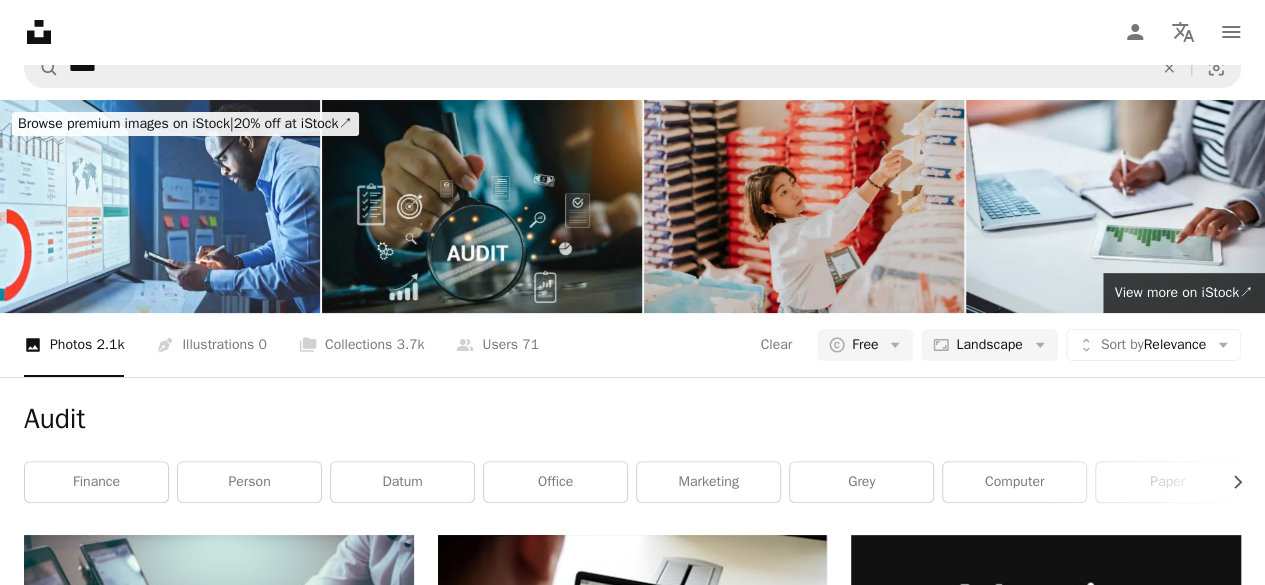 scroll, scrollTop: 303, scrollLeft: 0, axis: vertical 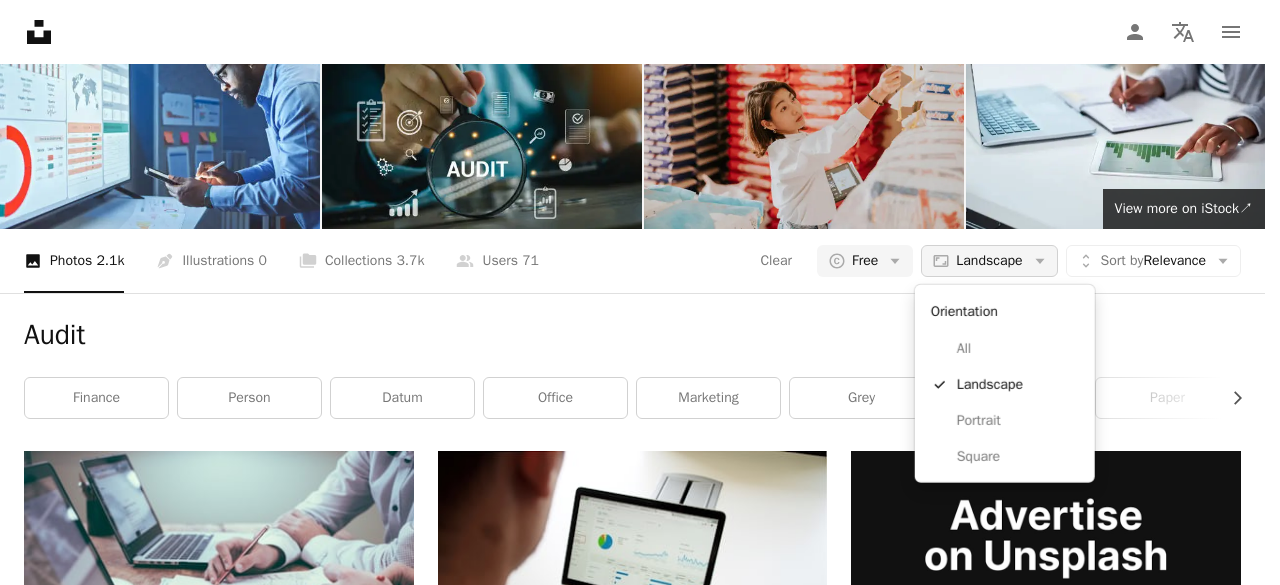 click on "Arrow down" 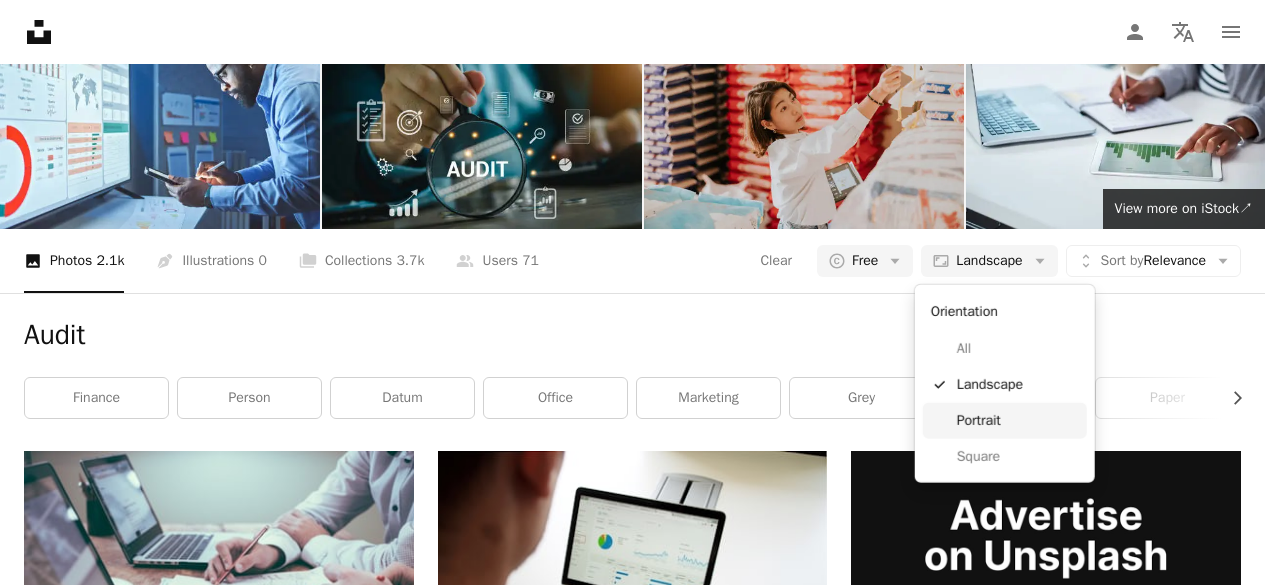click on "Portrait" at bounding box center [1018, 421] 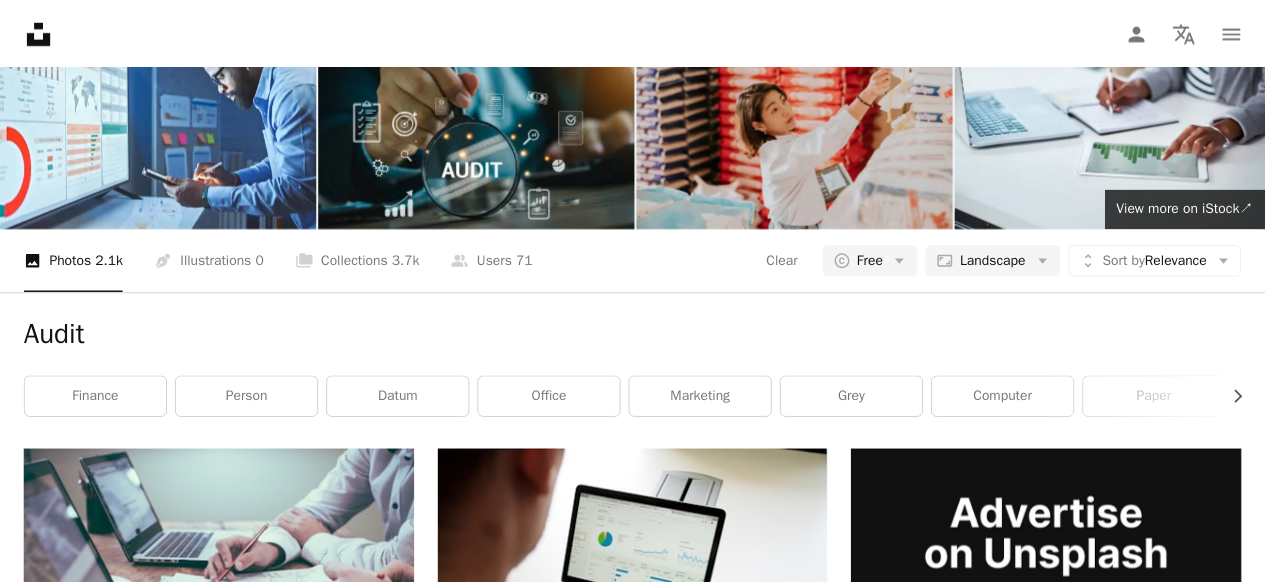 scroll, scrollTop: 0, scrollLeft: 0, axis: both 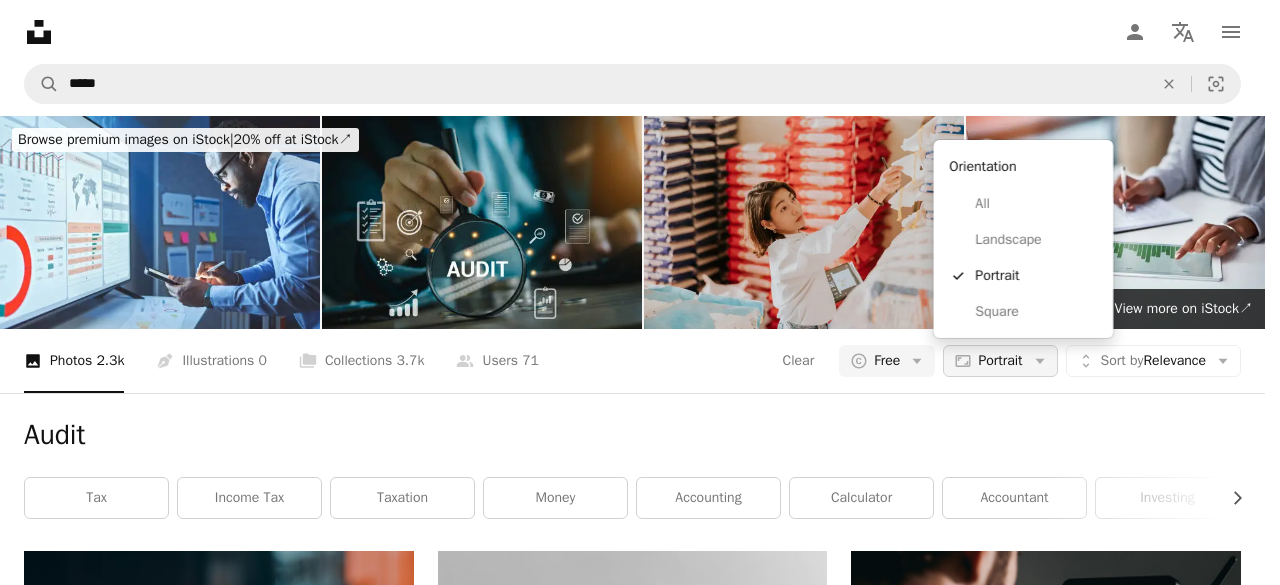 click on "Aspect ratio Portrait Arrow down" at bounding box center [1000, 361] 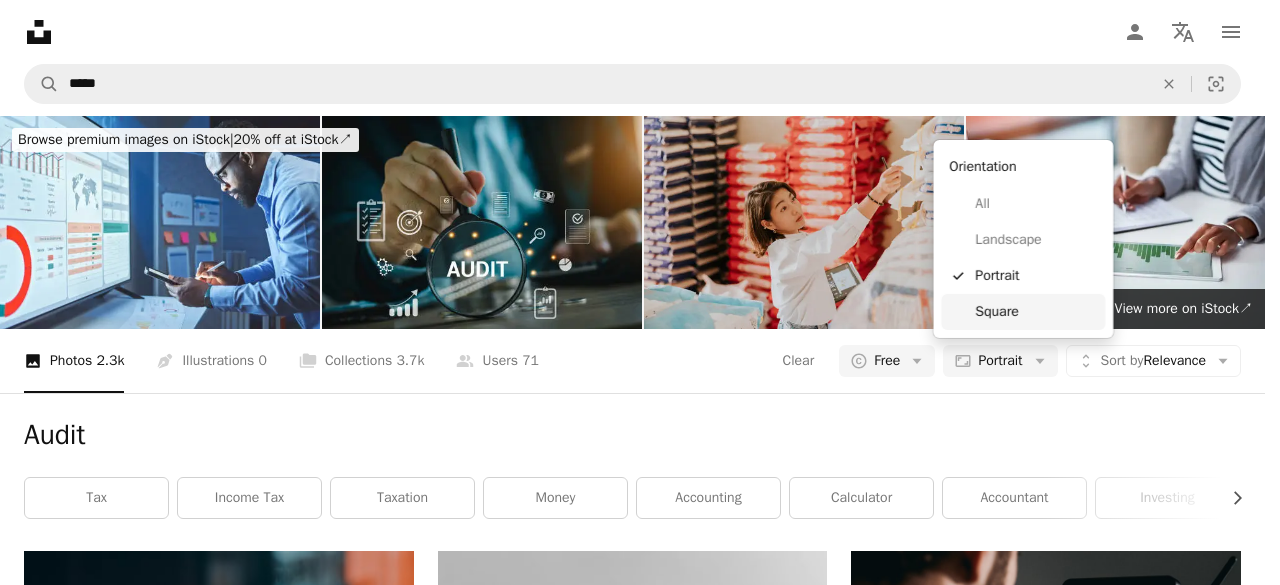 click on "Square" at bounding box center [1036, 312] 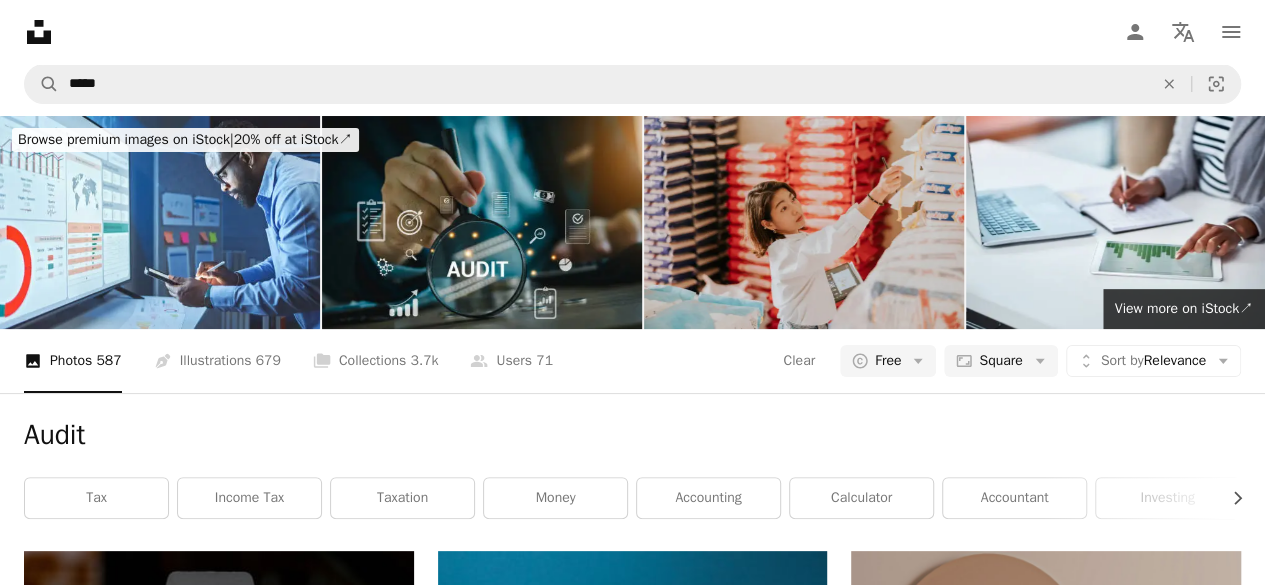 scroll, scrollTop: 3550, scrollLeft: 0, axis: vertical 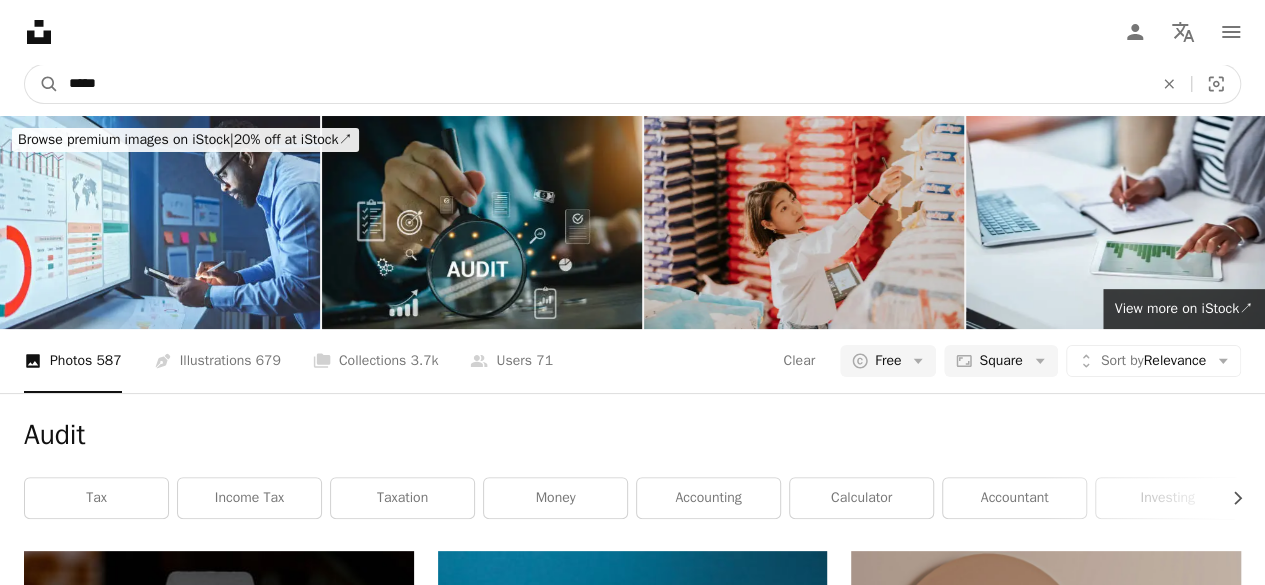 click on "*****" at bounding box center [603, 84] 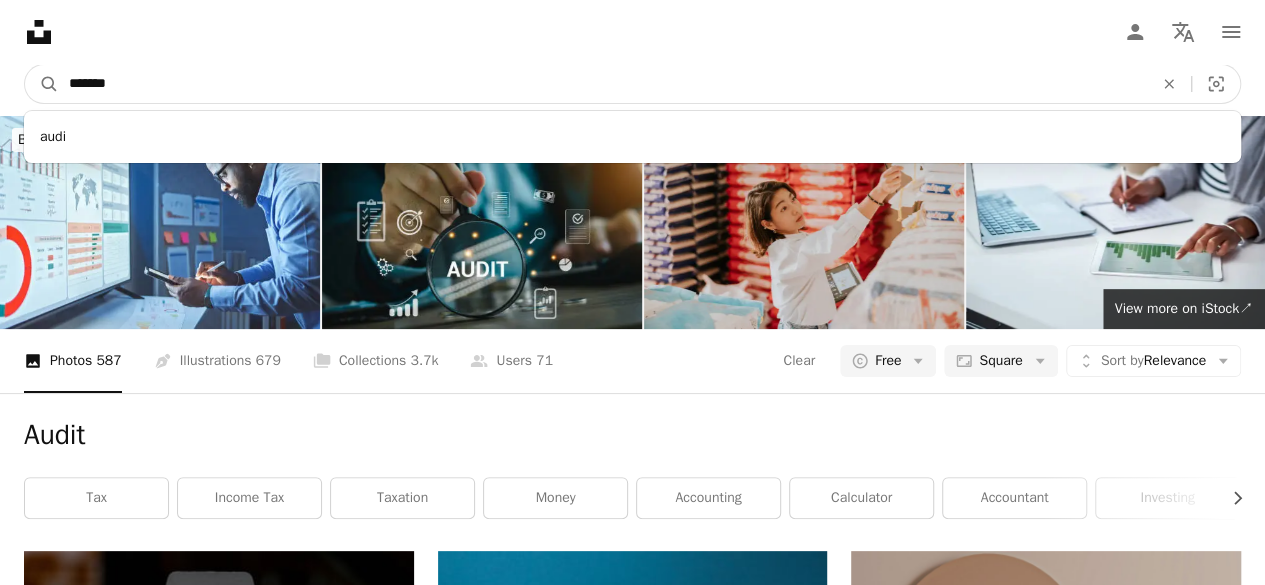 type on "********" 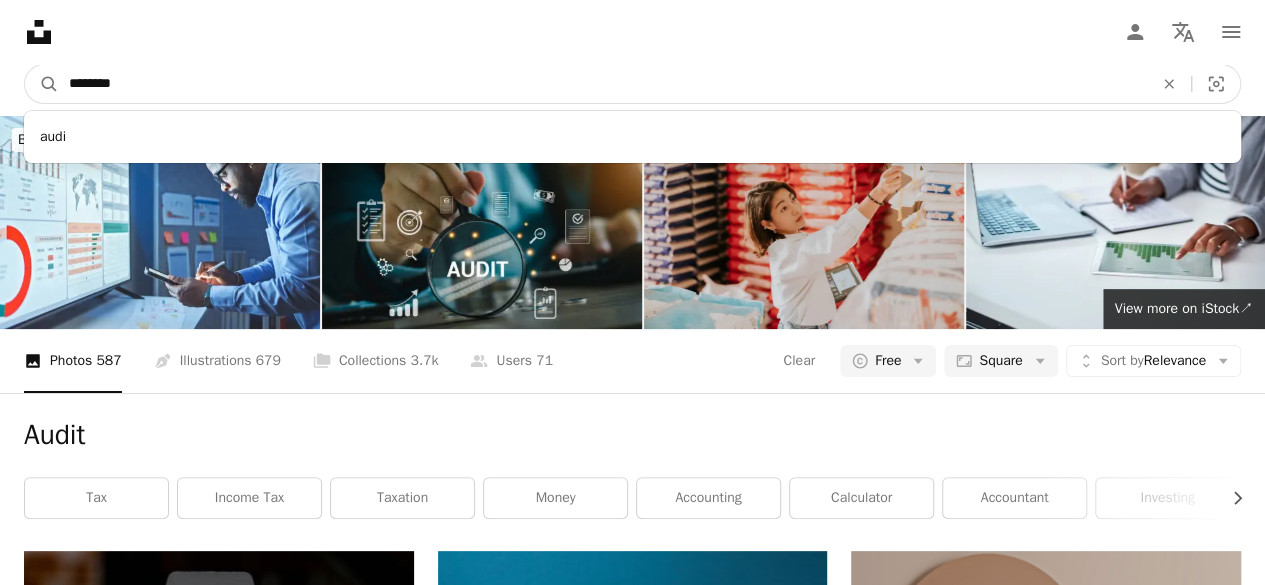 click on "A magnifying glass" at bounding box center (42, 84) 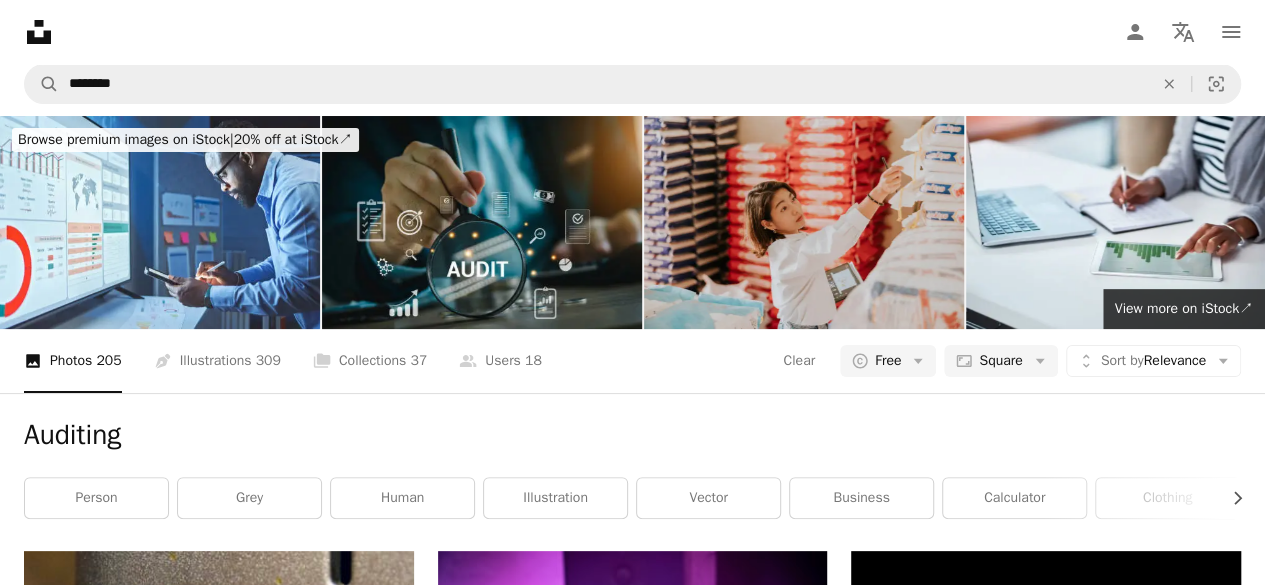 scroll, scrollTop: 0, scrollLeft: 0, axis: both 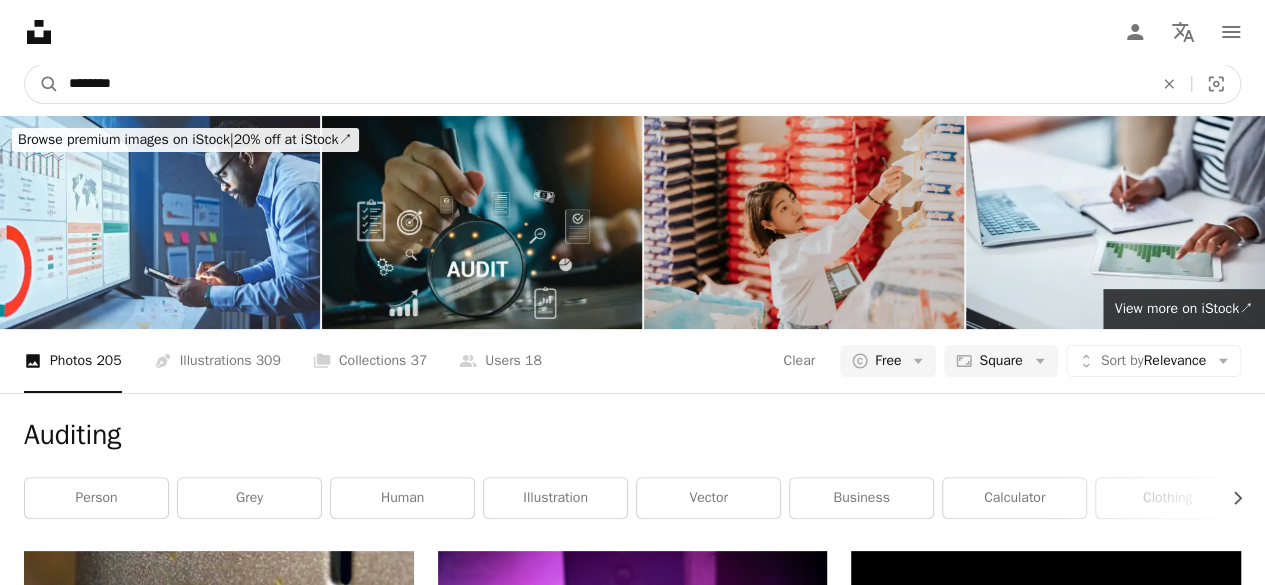 click on "********" at bounding box center (603, 84) 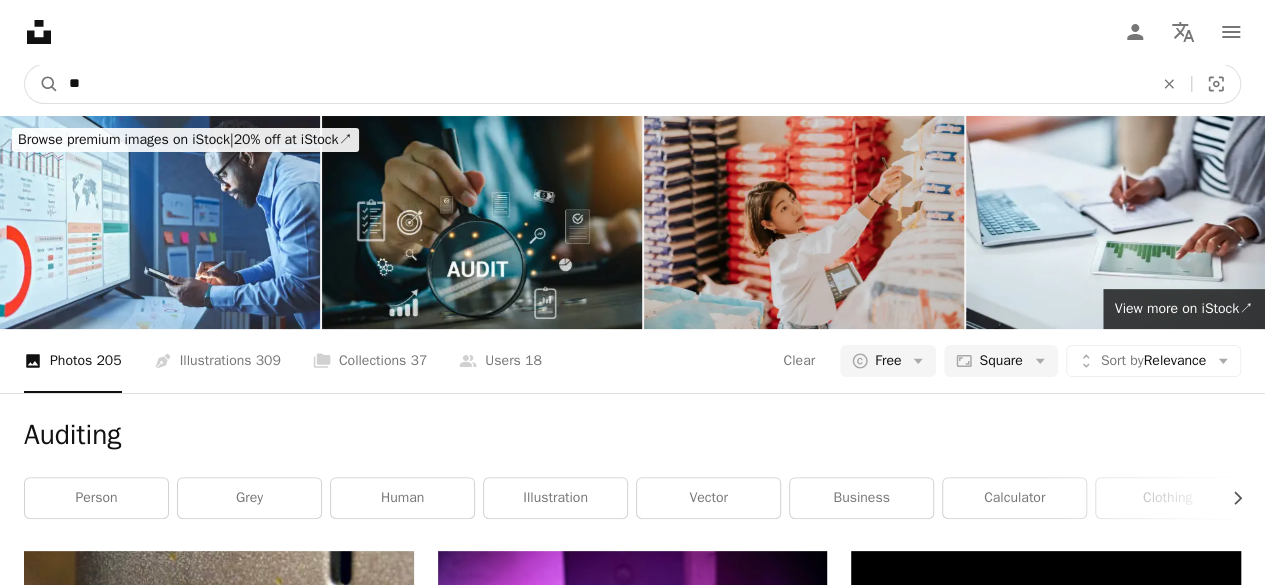 type on "*" 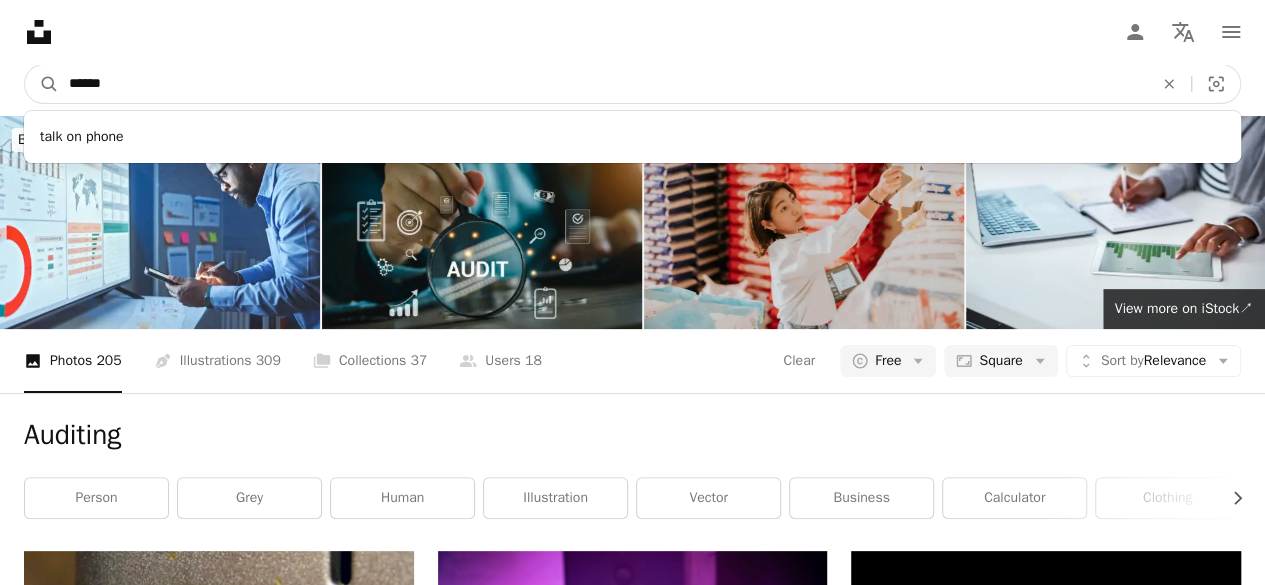 type on "*******" 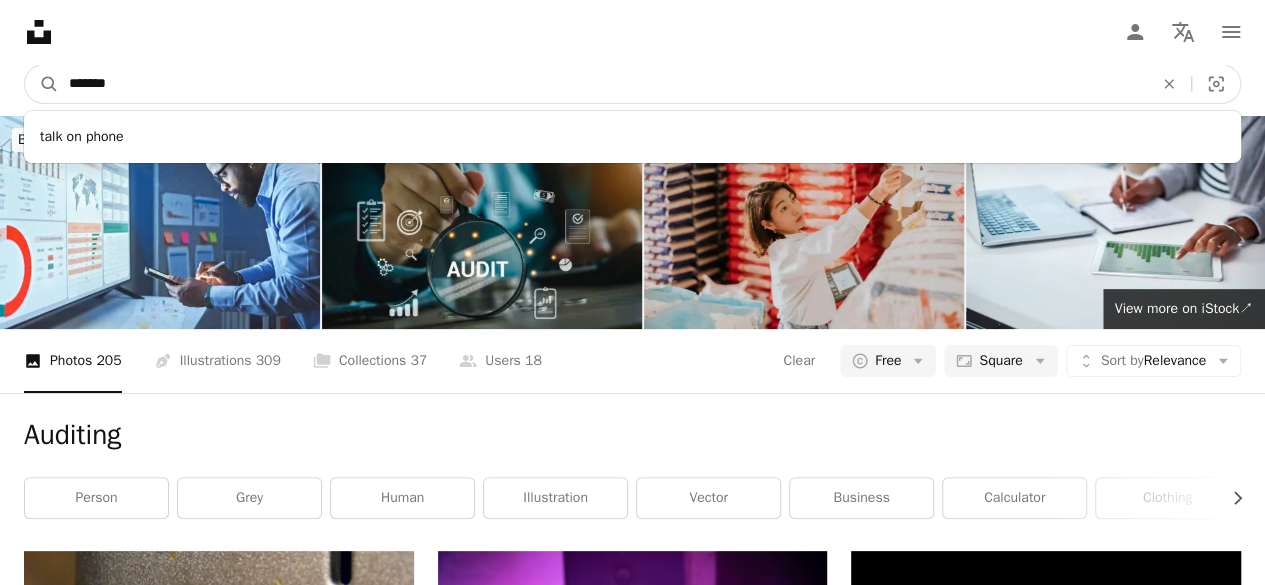 click on "A magnifying glass" at bounding box center (42, 84) 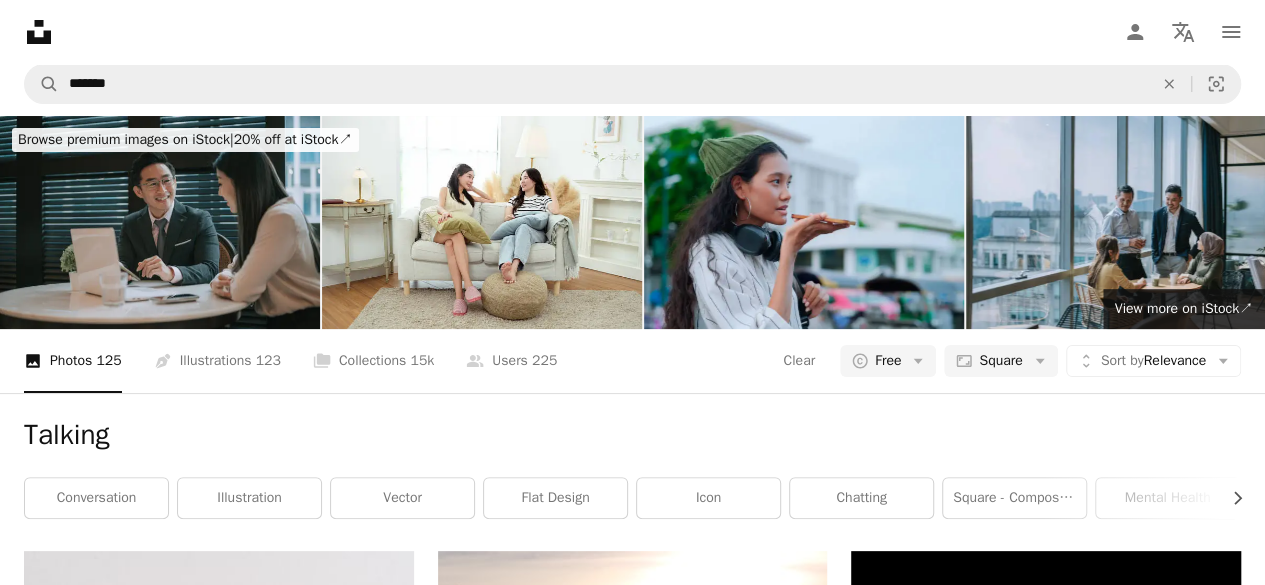 scroll, scrollTop: 0, scrollLeft: 0, axis: both 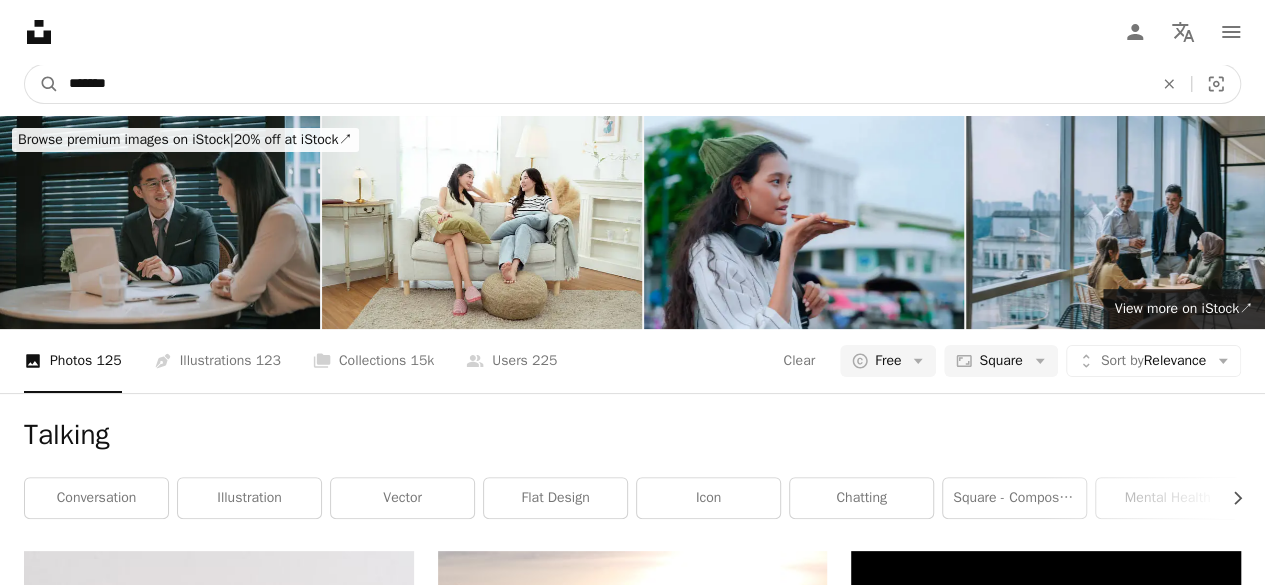 click on "*******" at bounding box center (603, 84) 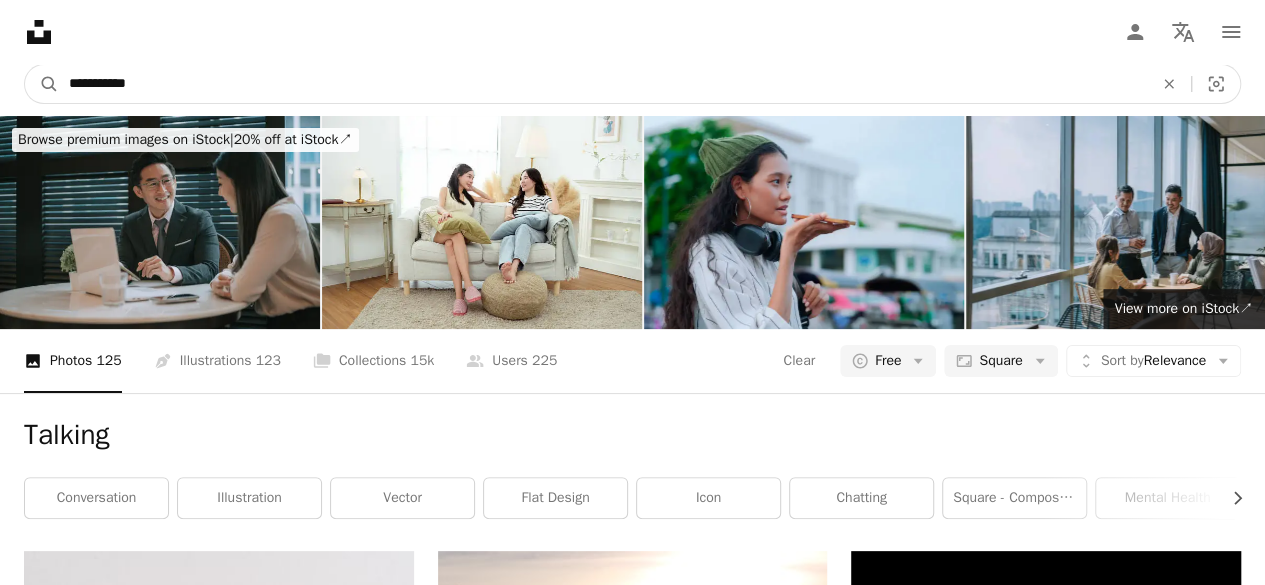 type on "**********" 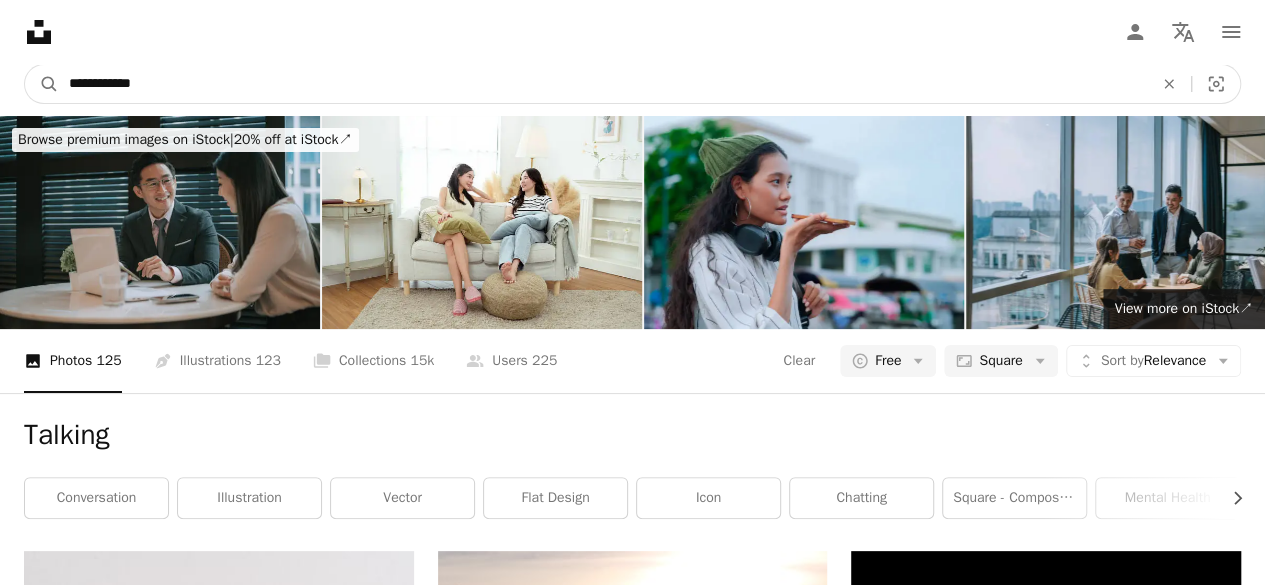 click on "A magnifying glass" at bounding box center (42, 84) 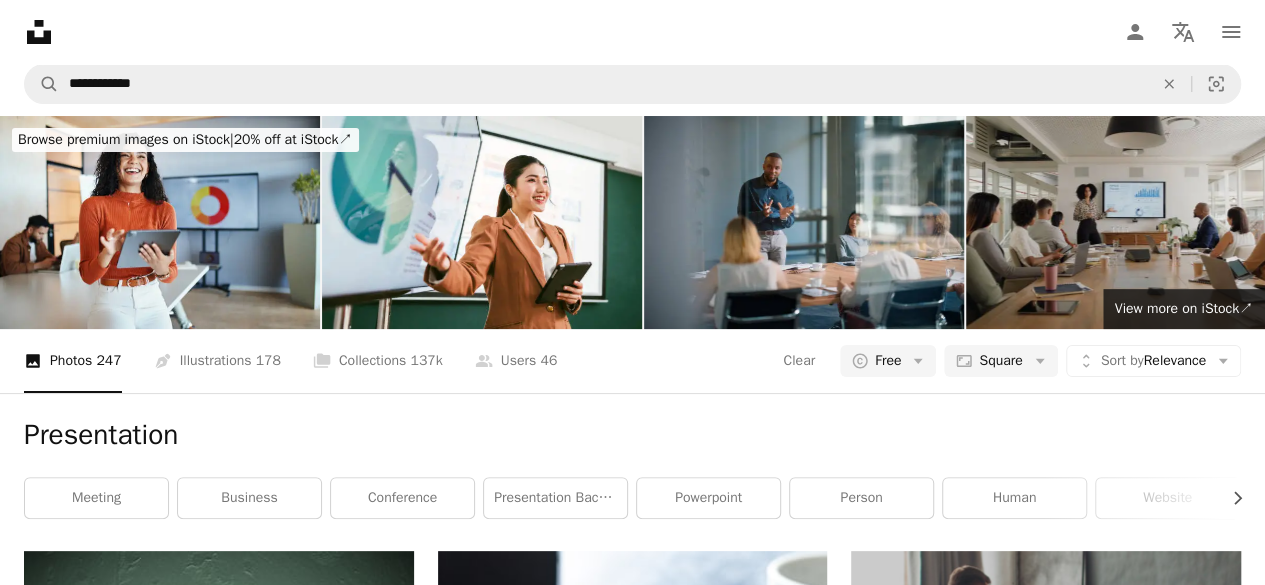 scroll, scrollTop: 0, scrollLeft: 0, axis: both 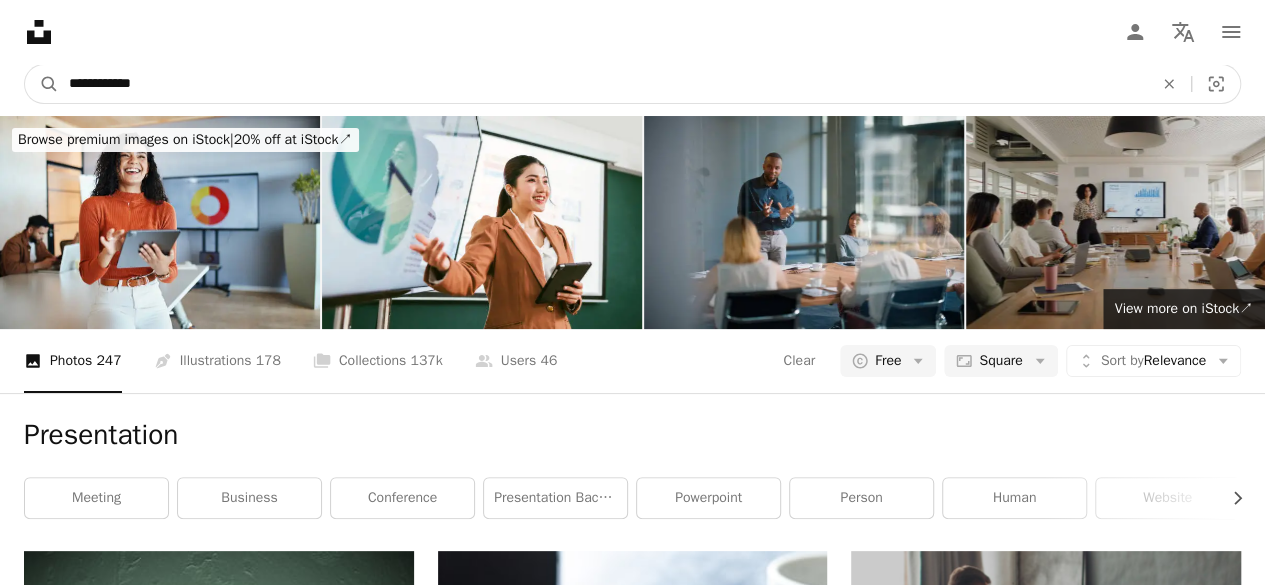 click on "**********" at bounding box center [603, 84] 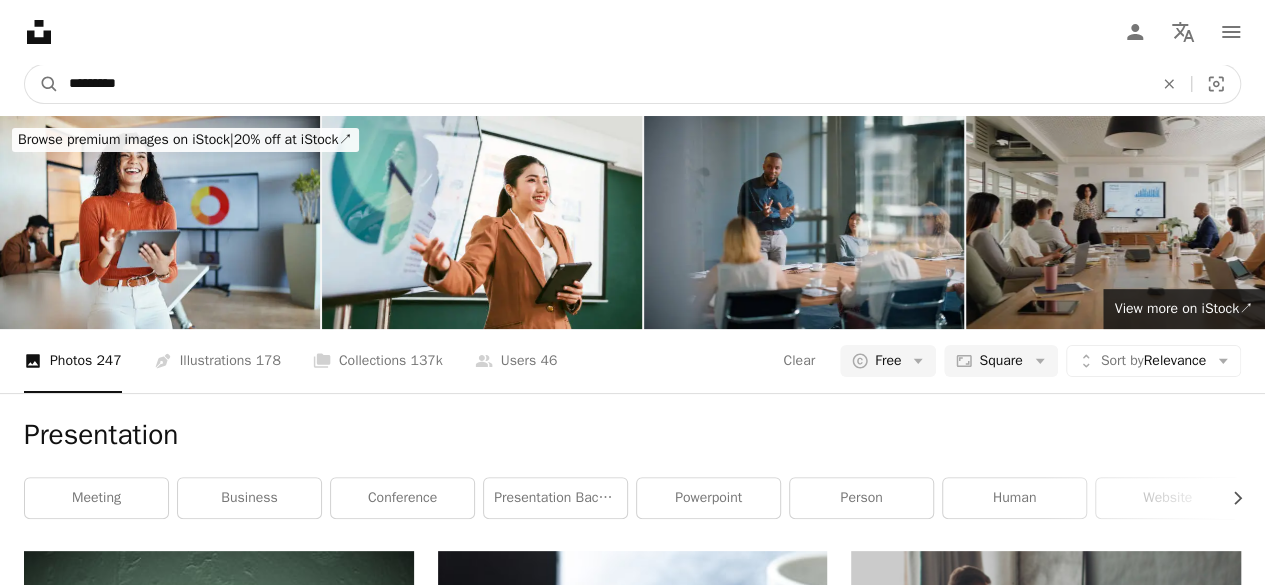 type on "**********" 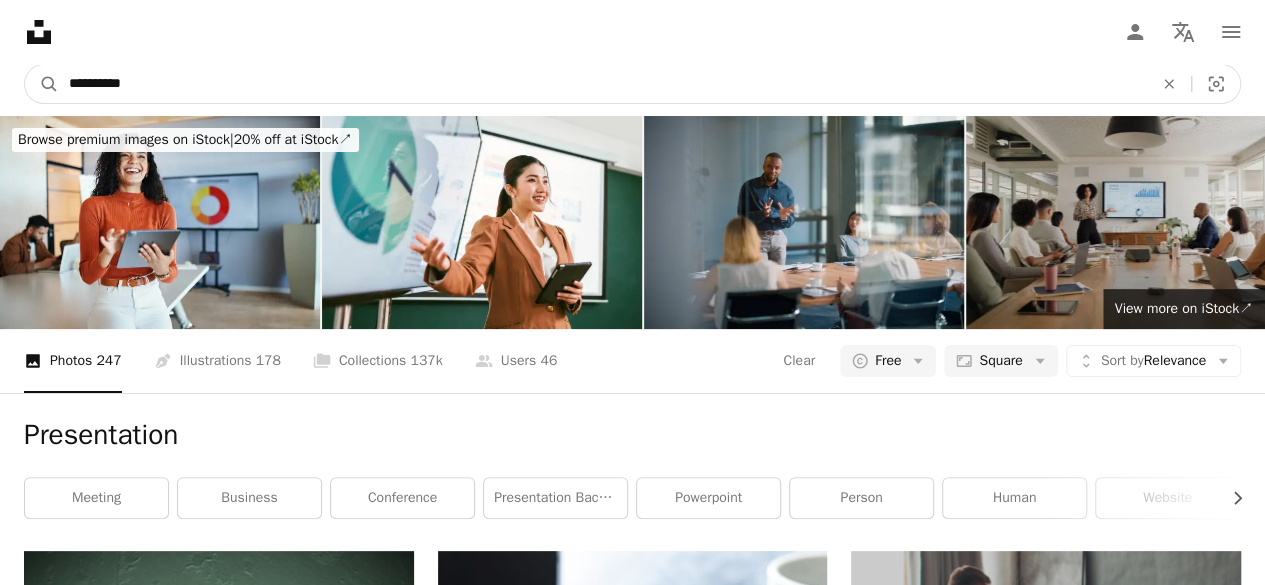 click on "A magnifying glass" at bounding box center [42, 84] 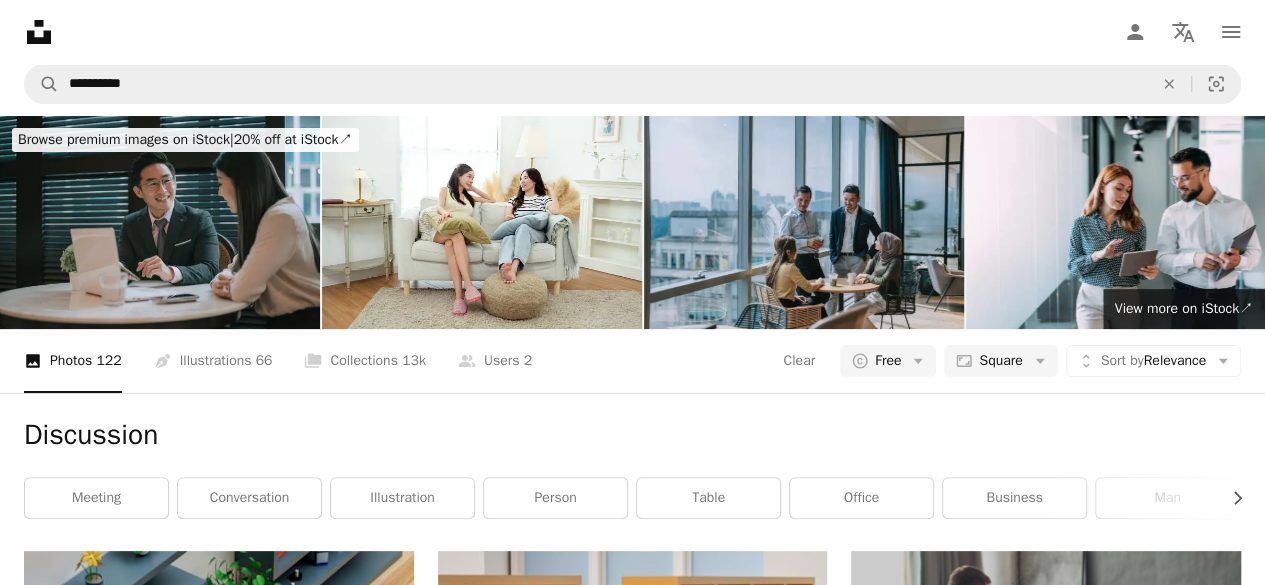 scroll, scrollTop: 3374, scrollLeft: 0, axis: vertical 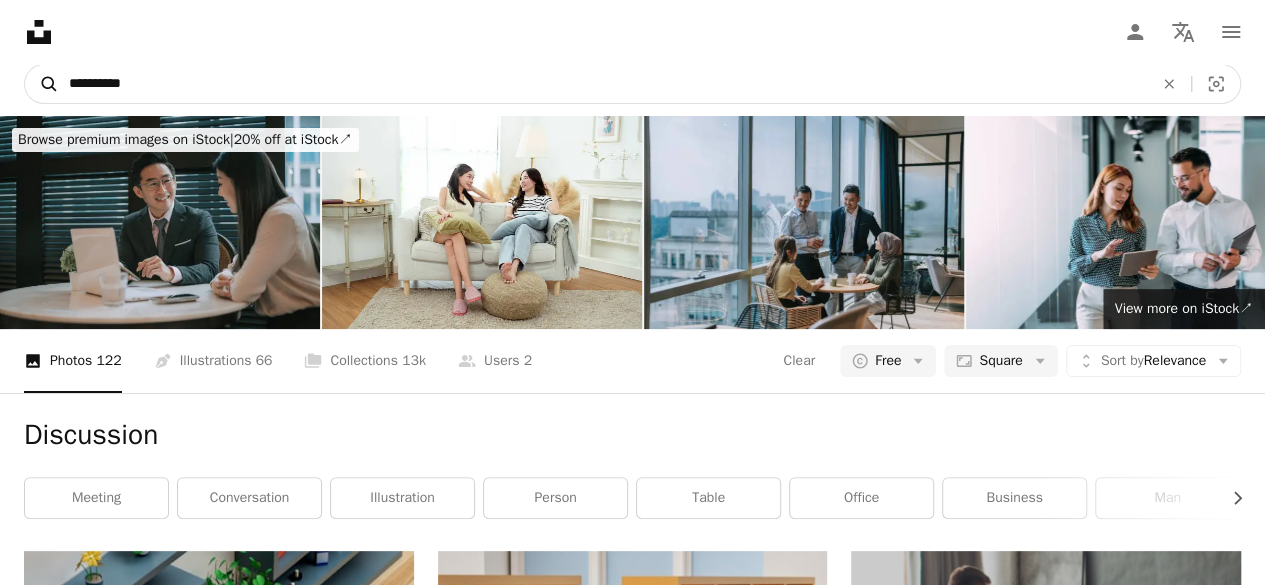 drag, startPoint x: 194, startPoint y: 73, endPoint x: 32, endPoint y: 69, distance: 162.04938 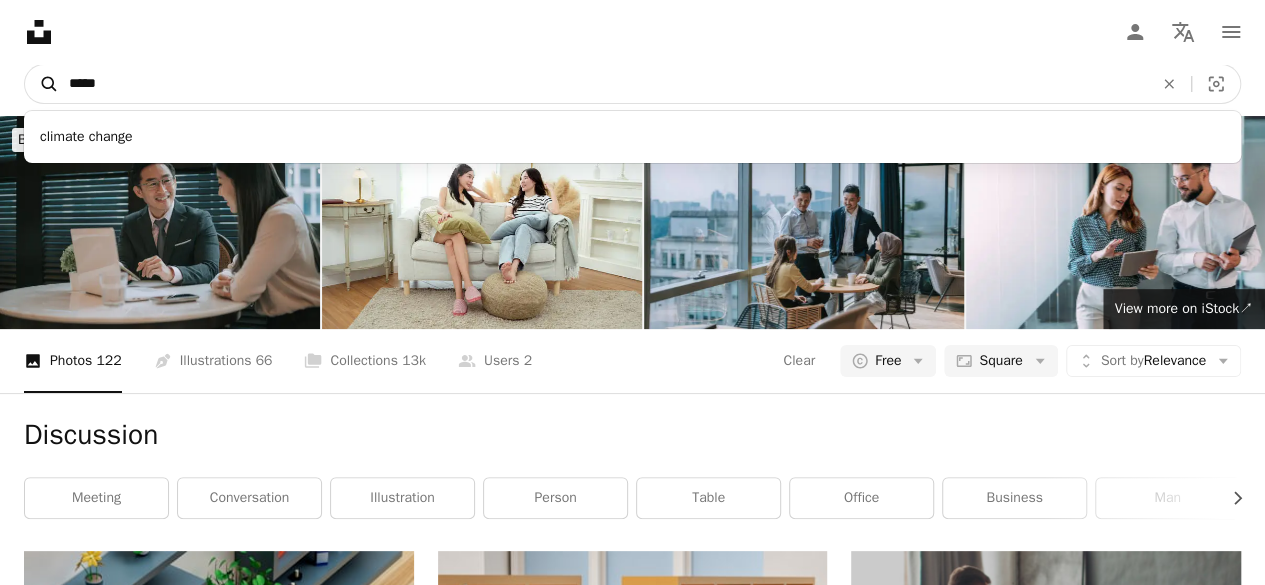 type on "******" 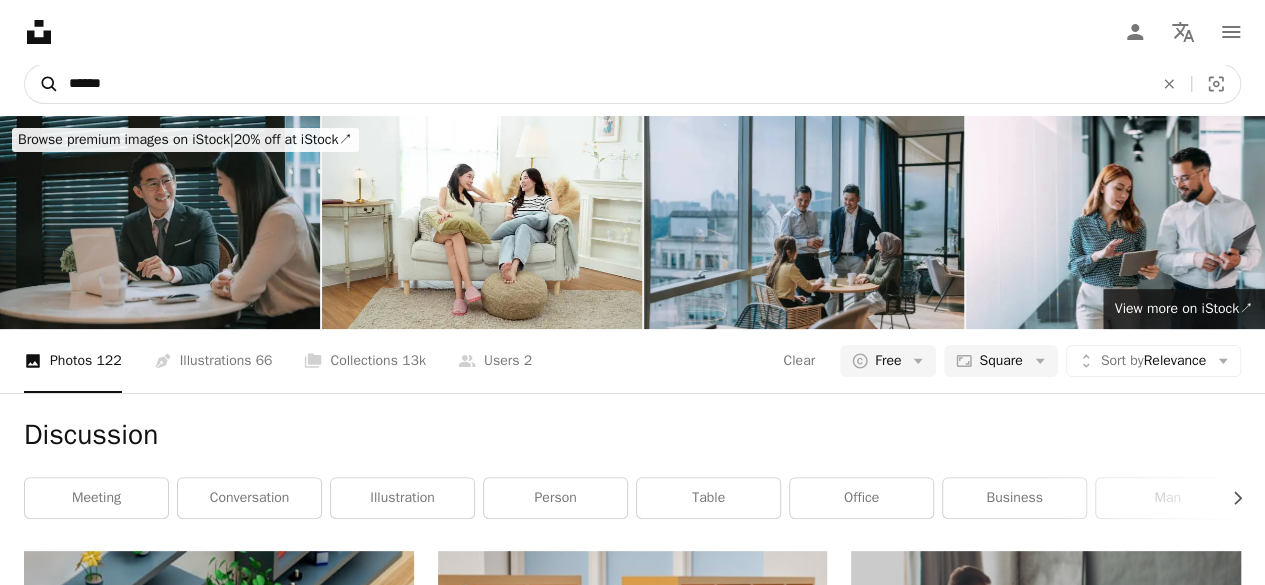 click on "A magnifying glass" at bounding box center (42, 84) 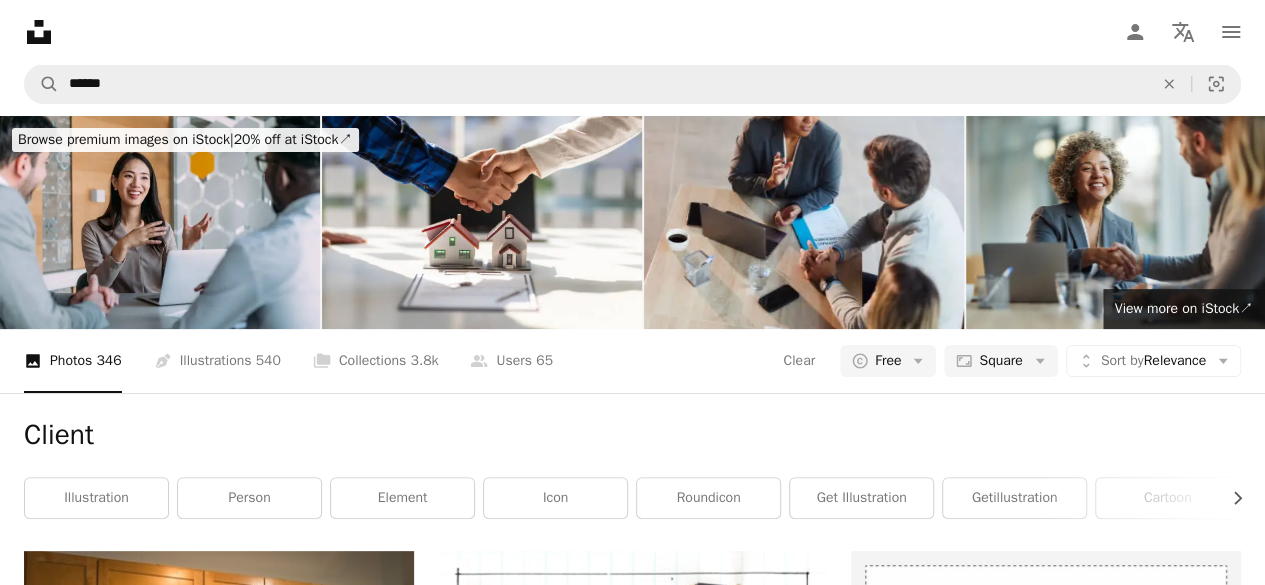 scroll, scrollTop: 3412, scrollLeft: 0, axis: vertical 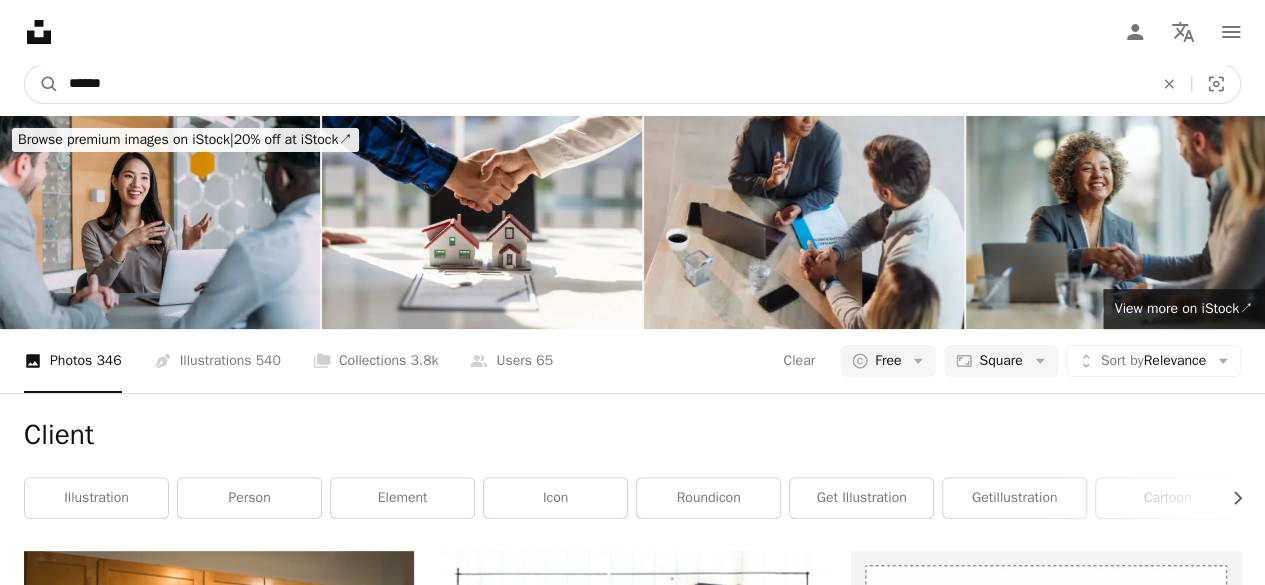 click on "******" at bounding box center [603, 84] 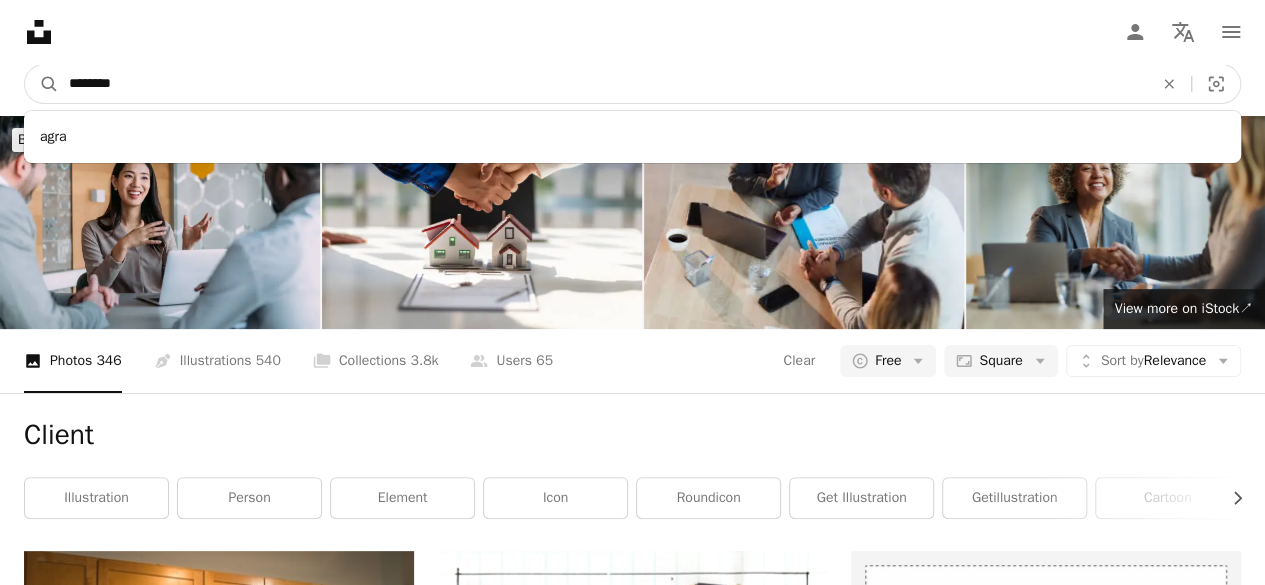 type on "*********" 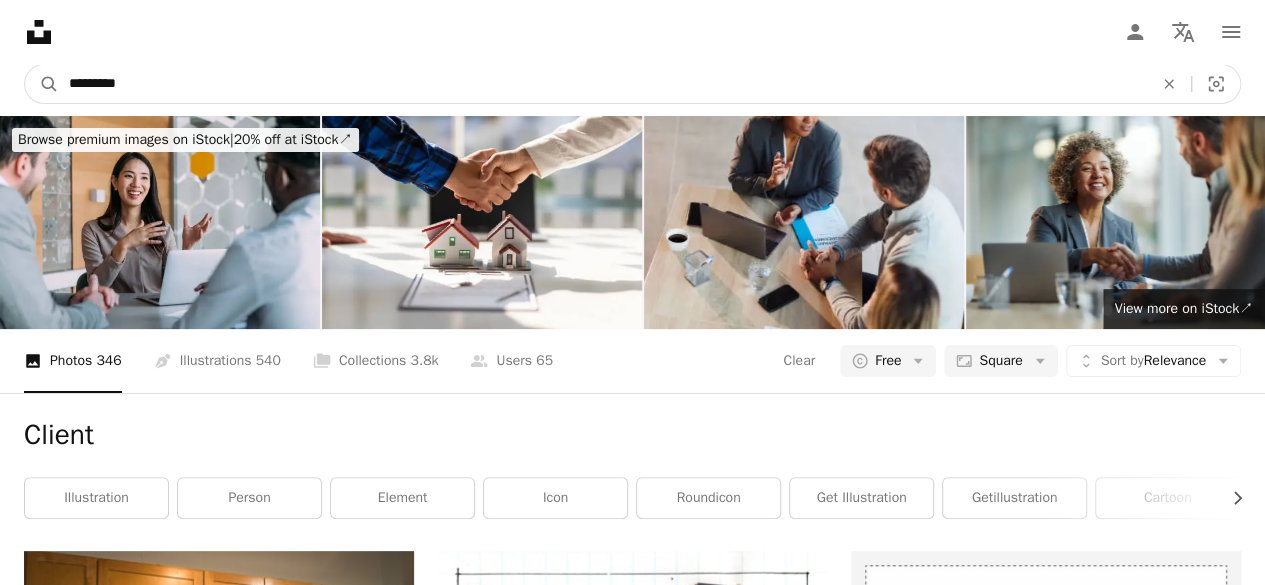 click on "A magnifying glass" at bounding box center [42, 84] 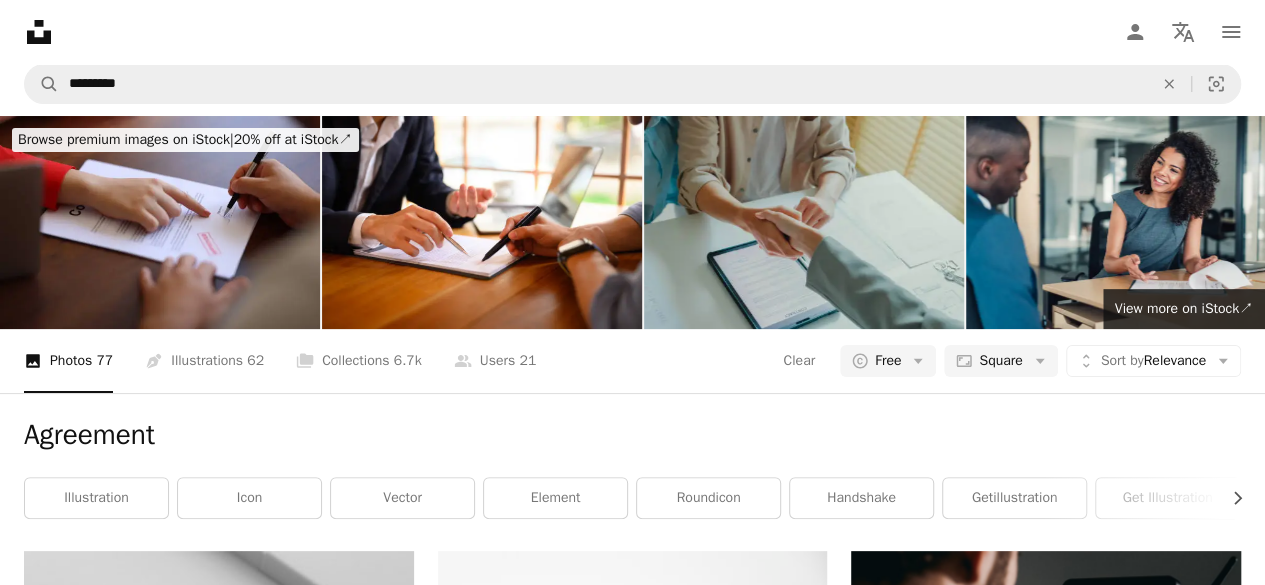 scroll, scrollTop: 0, scrollLeft: 0, axis: both 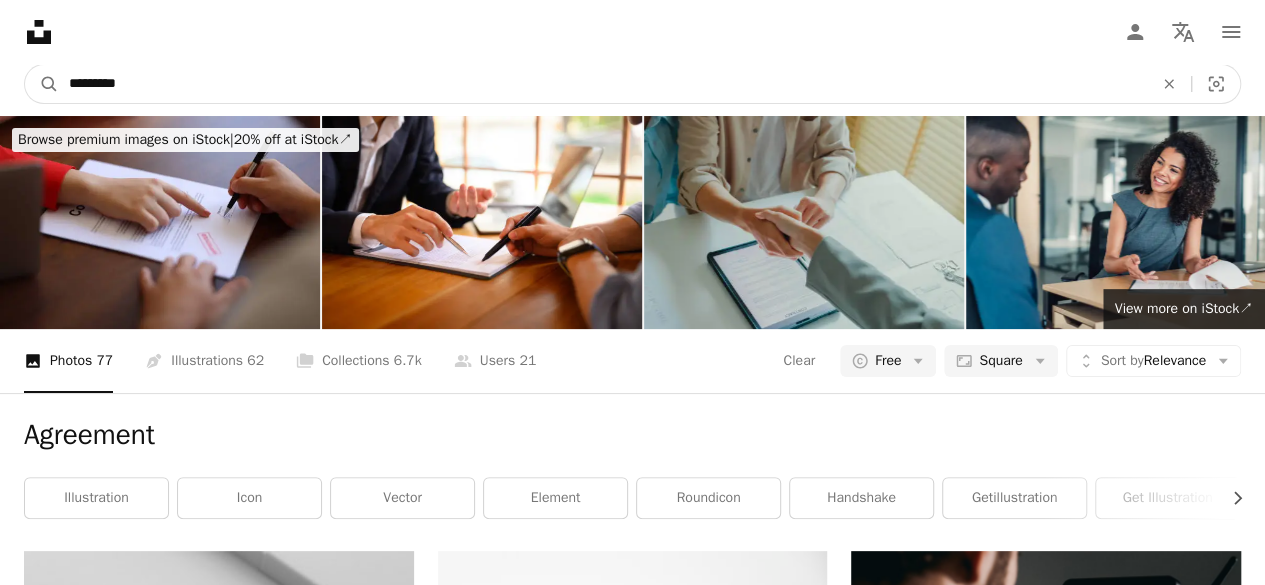 click on "*********" at bounding box center [603, 84] 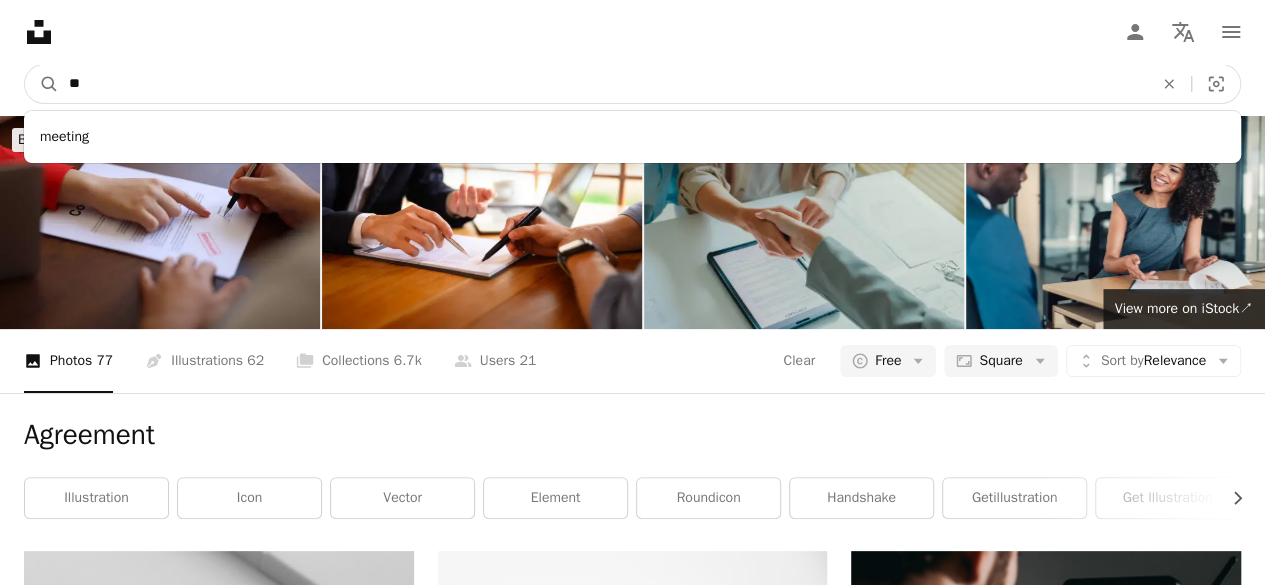 type on "*" 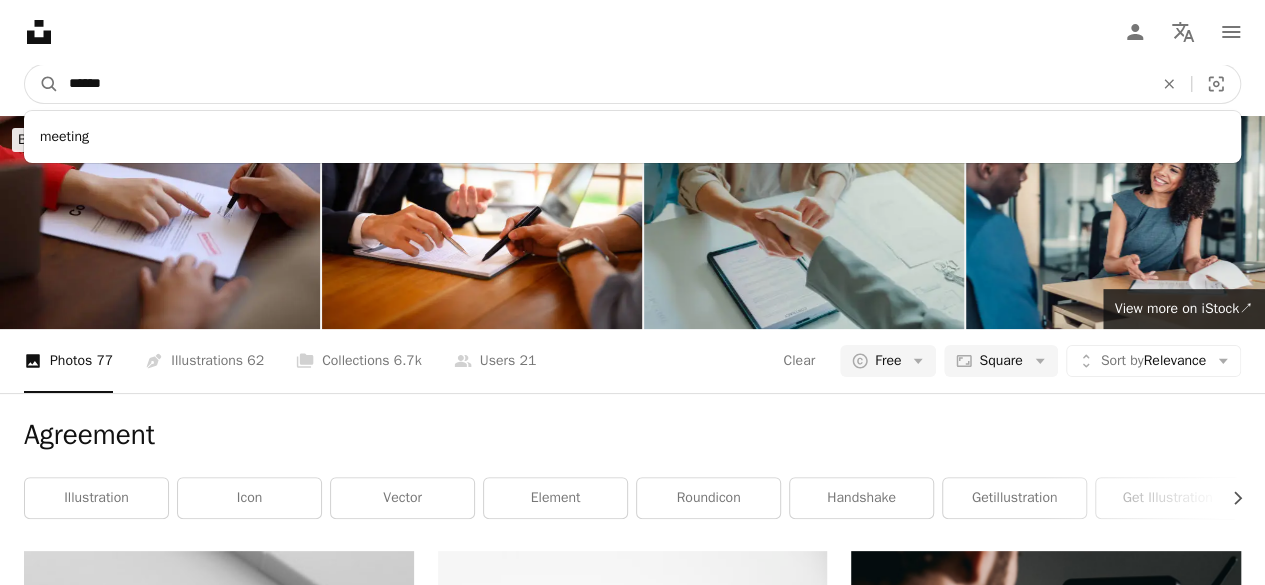 type on "*******" 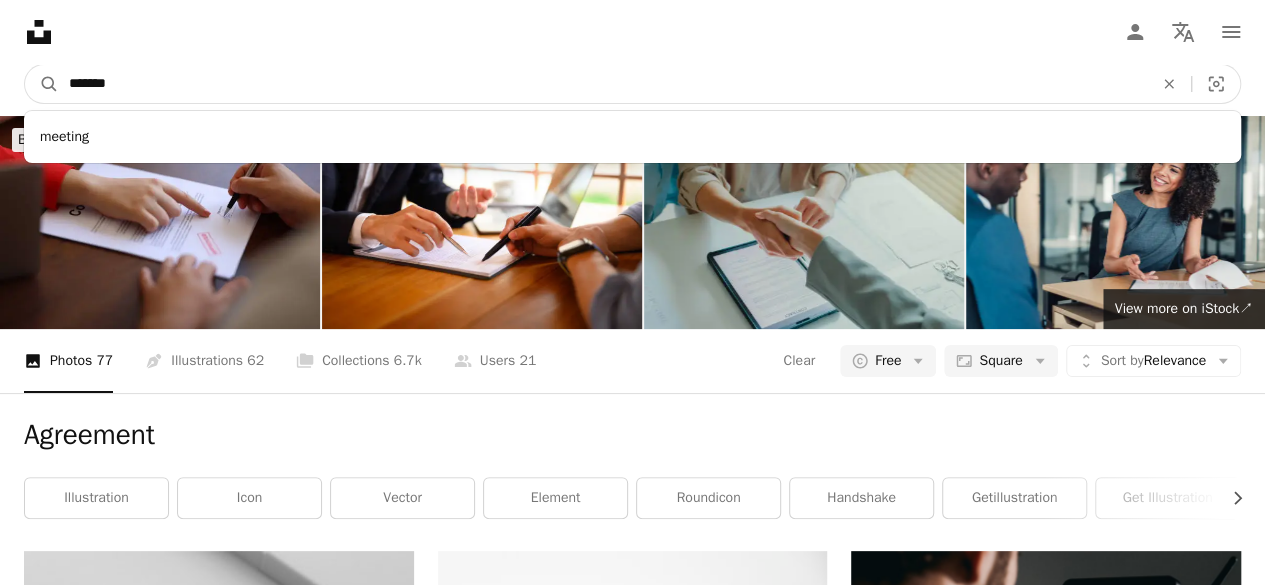 click on "A magnifying glass" at bounding box center (42, 84) 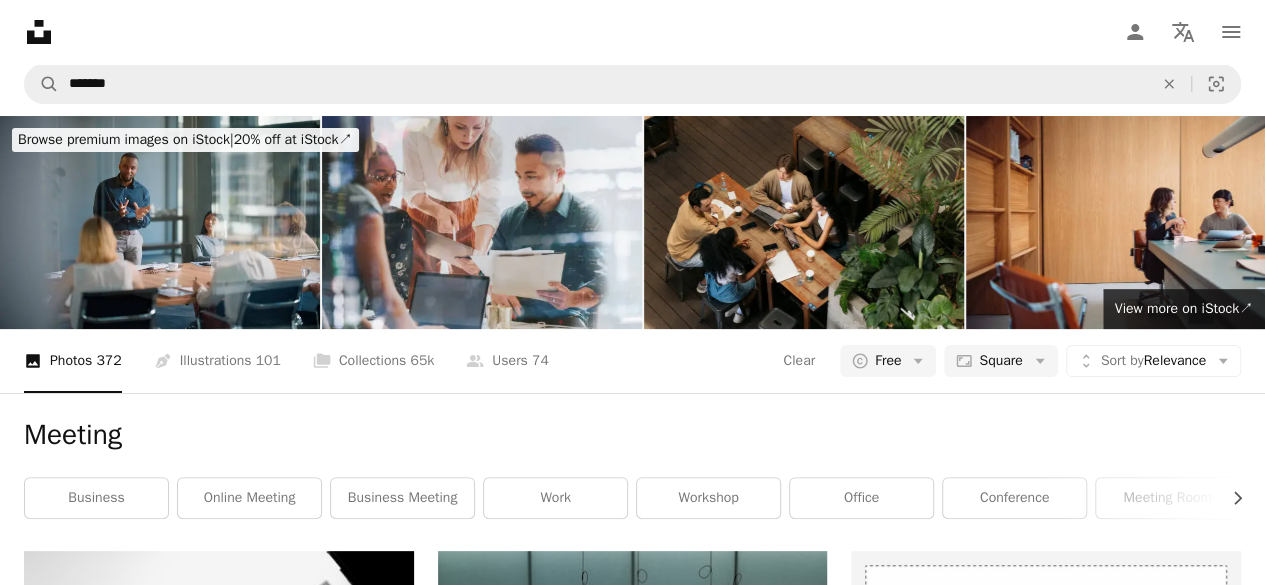 scroll, scrollTop: 3842, scrollLeft: 0, axis: vertical 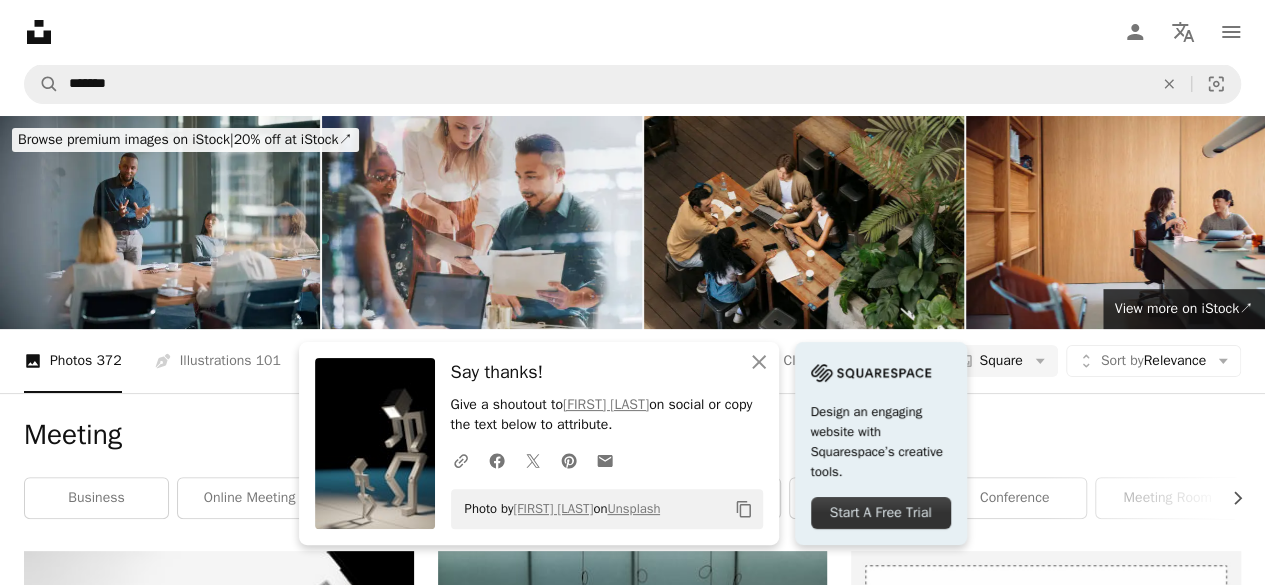 click on "Unsplash logo Unsplash Home A photo Pen Tool A compass A stack of folders Download Person Localization icon navigation menu" at bounding box center [632, 32] 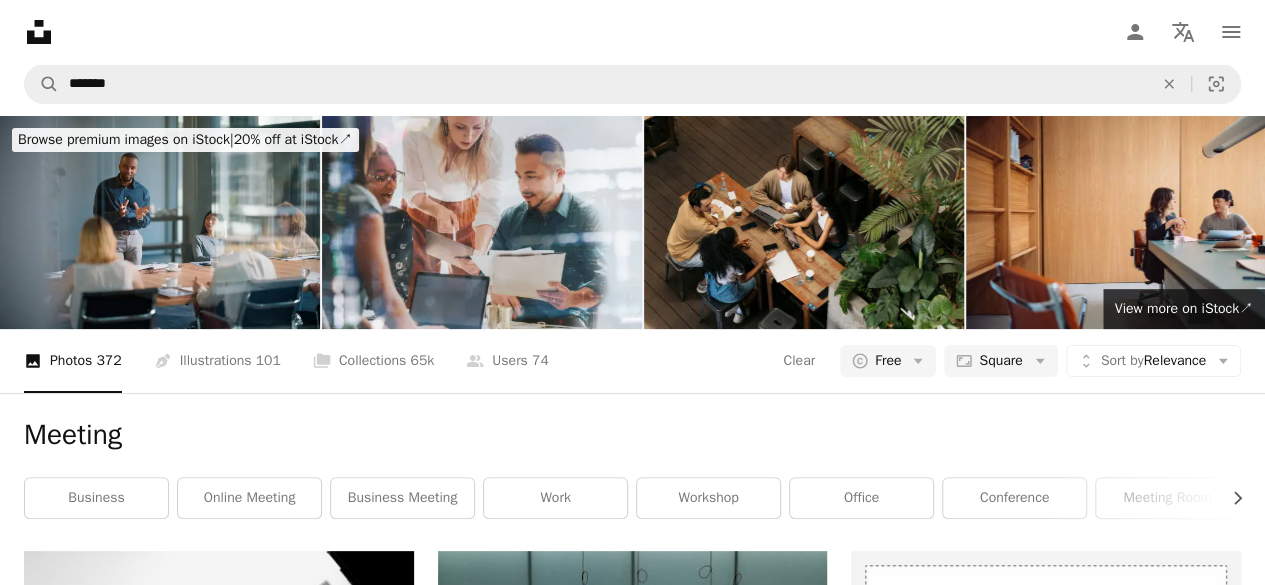 scroll, scrollTop: 0, scrollLeft: 0, axis: both 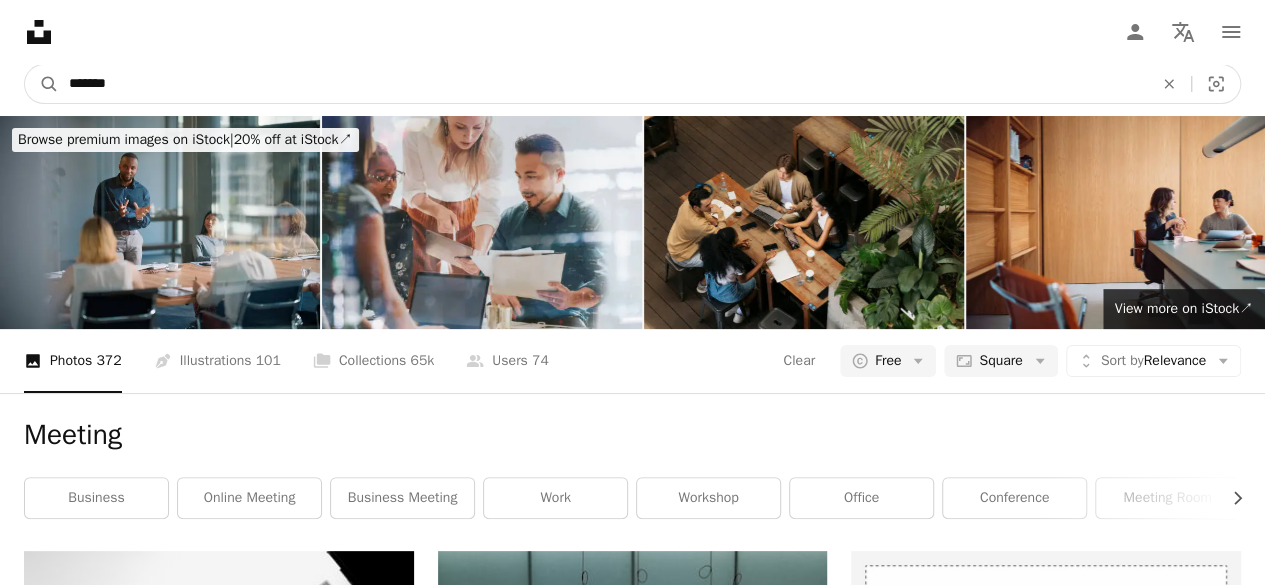 click on "*******" at bounding box center [603, 84] 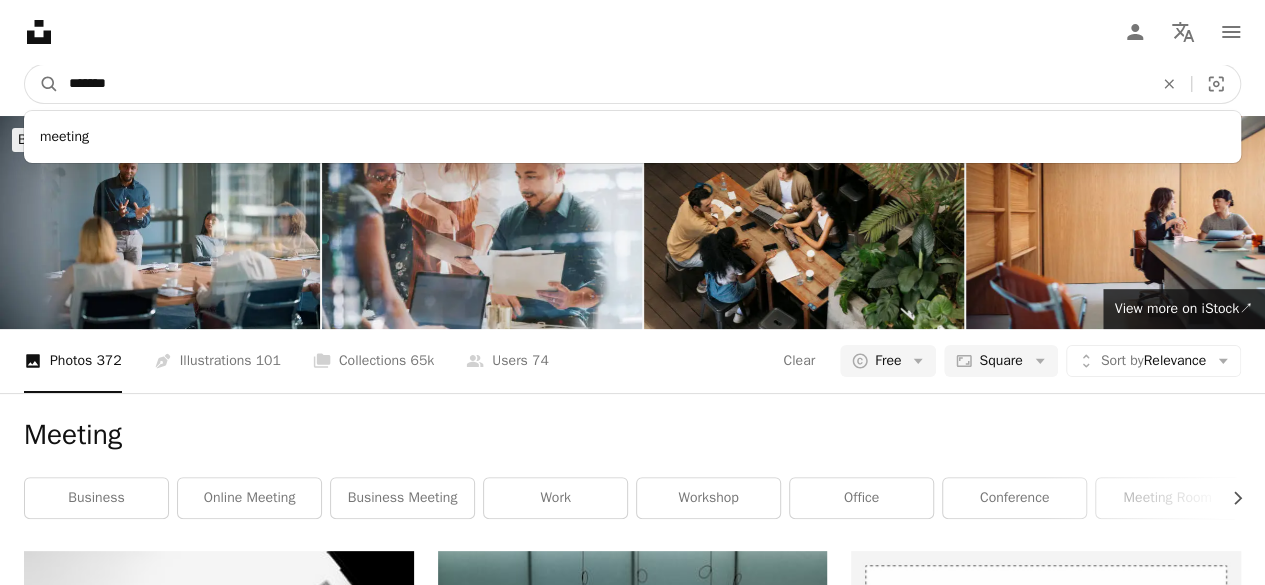 click on "*******" at bounding box center [603, 84] 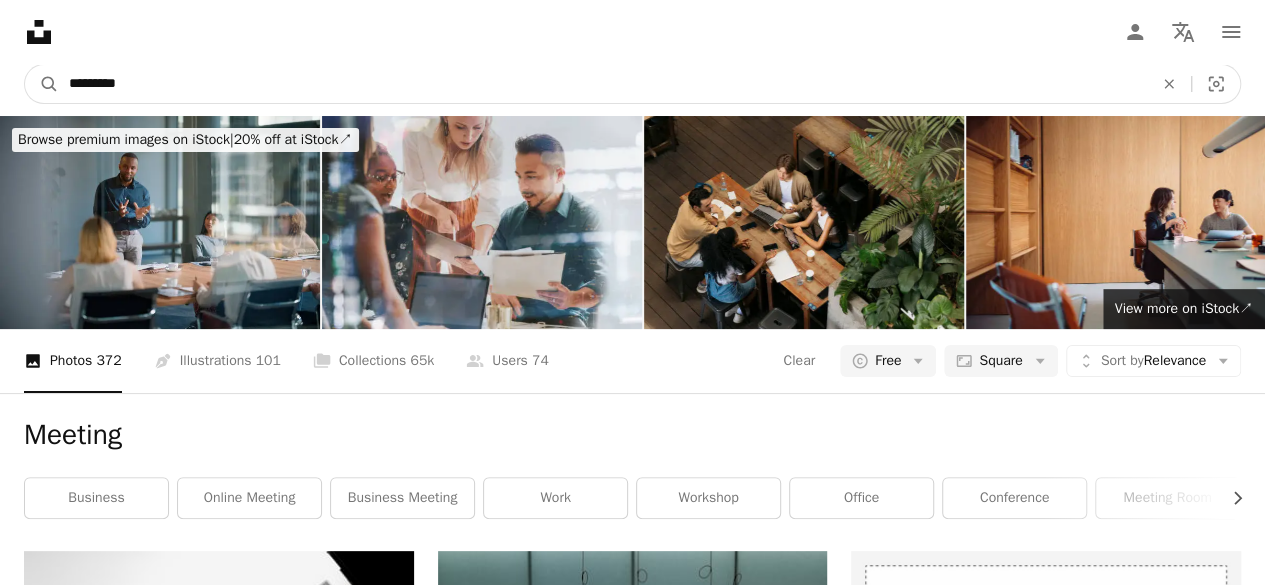 type on "**********" 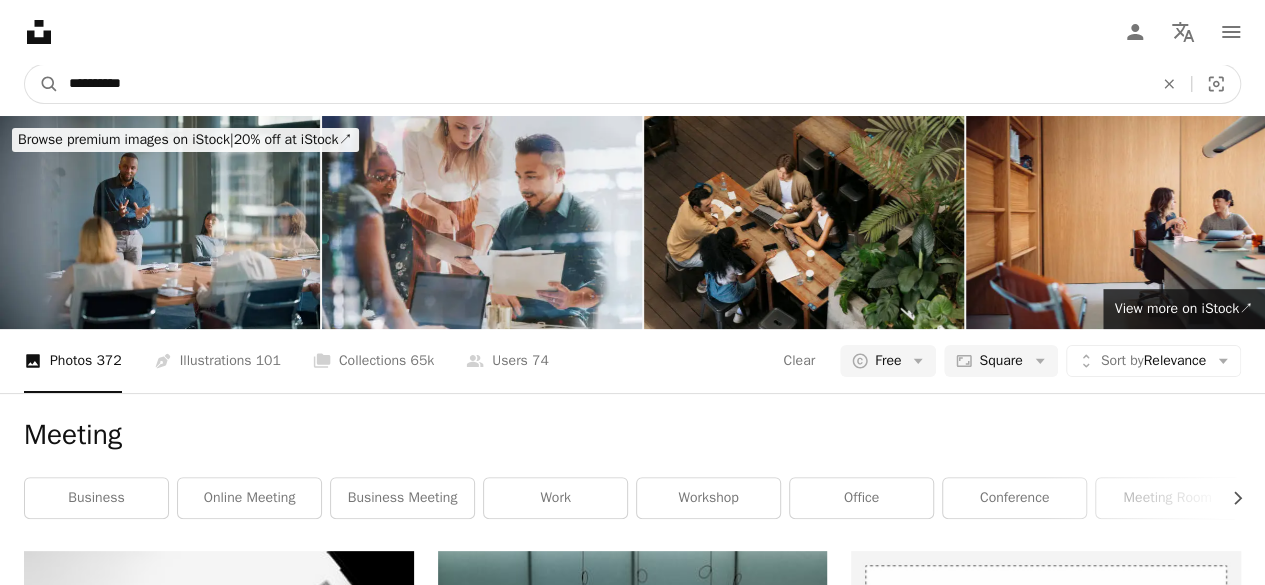 click on "A magnifying glass" at bounding box center [42, 84] 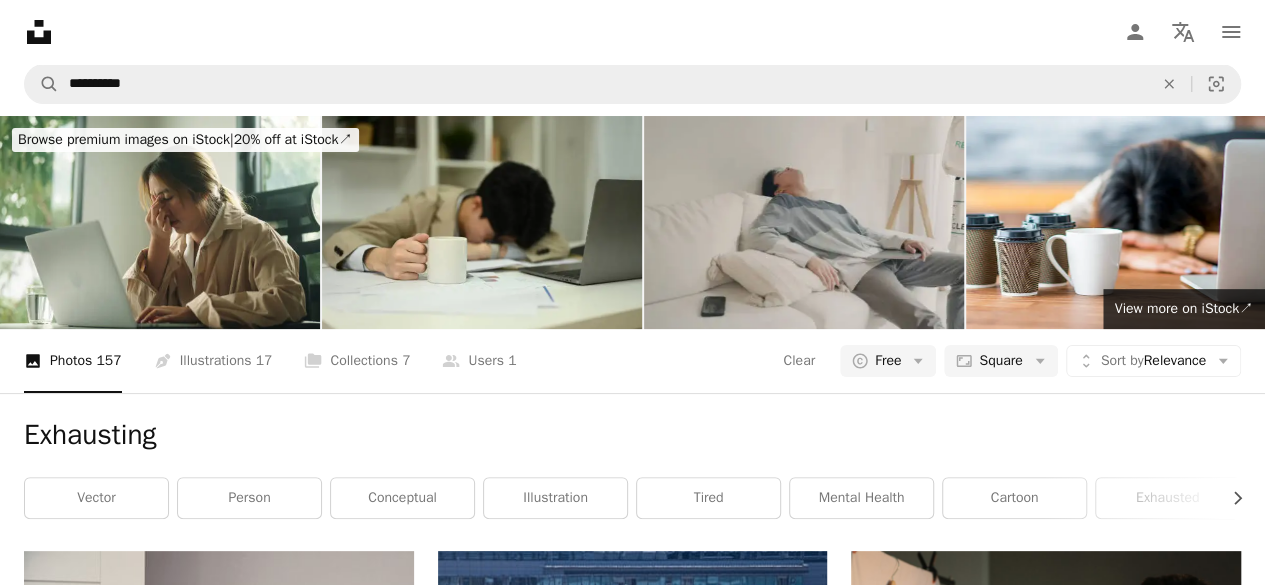scroll, scrollTop: 297, scrollLeft: 0, axis: vertical 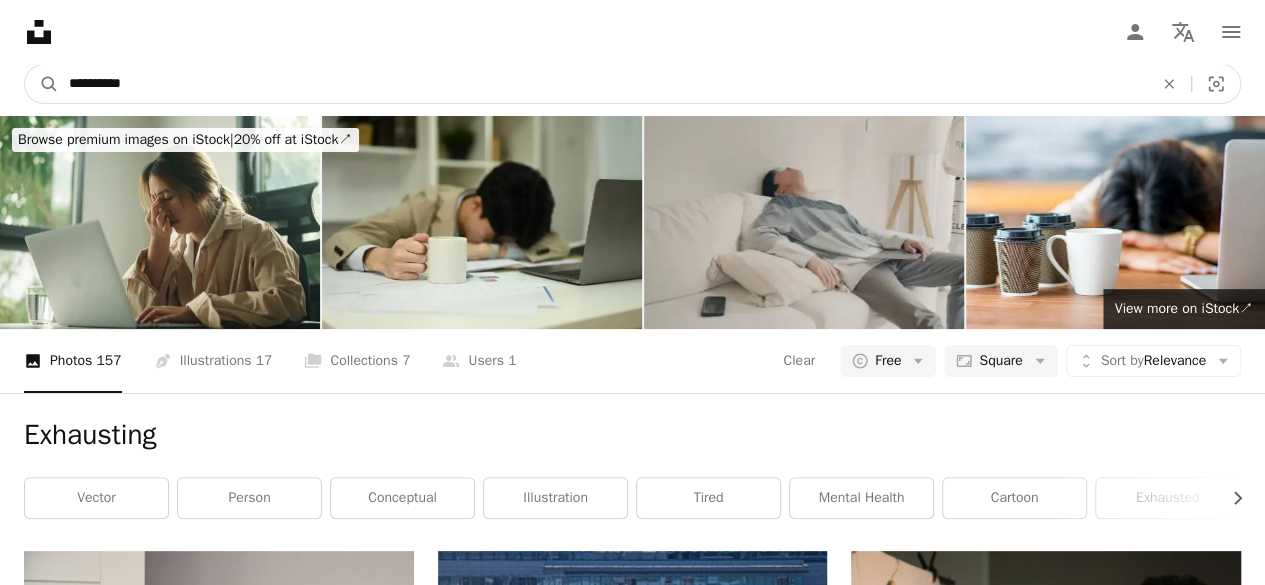 click on "**********" at bounding box center (603, 84) 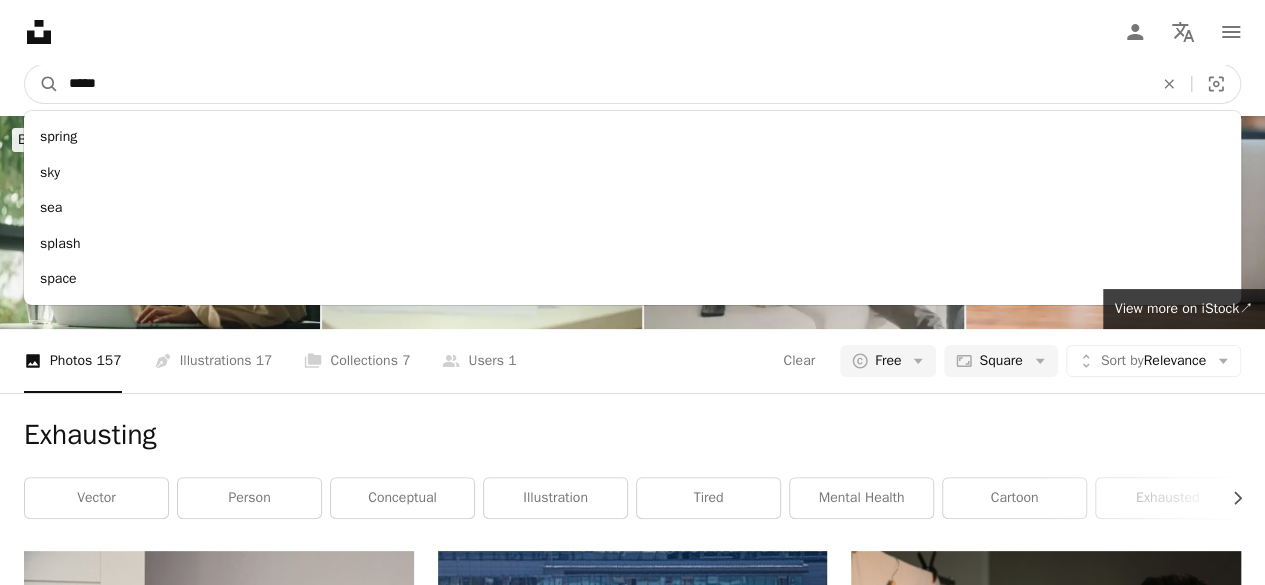 type on "******" 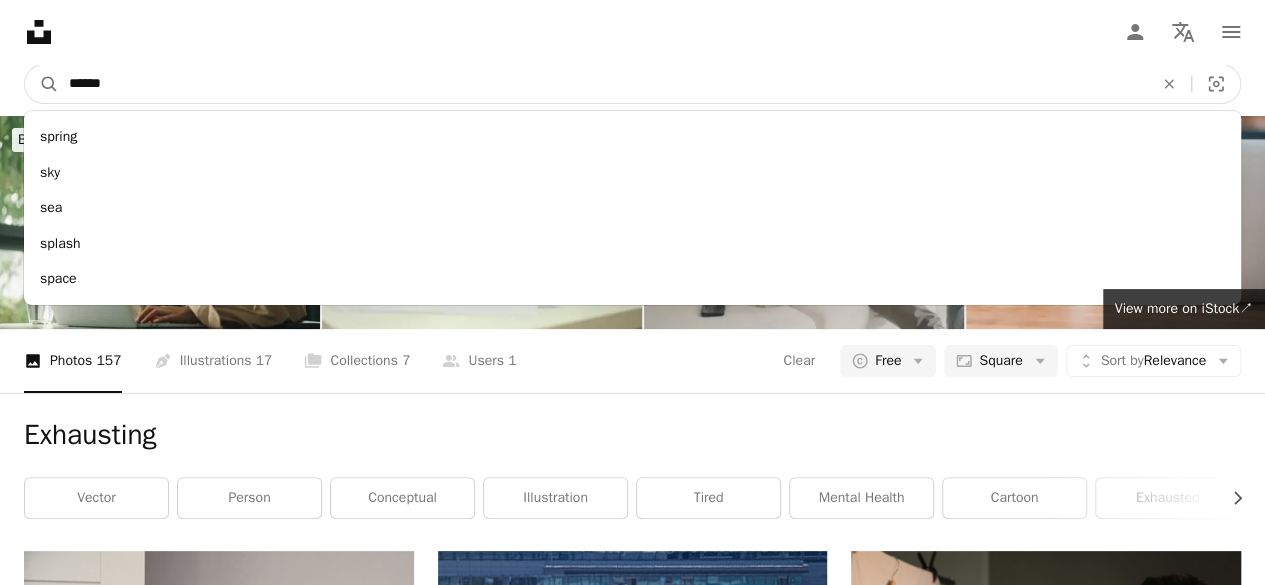 click on "A magnifying glass" at bounding box center (42, 84) 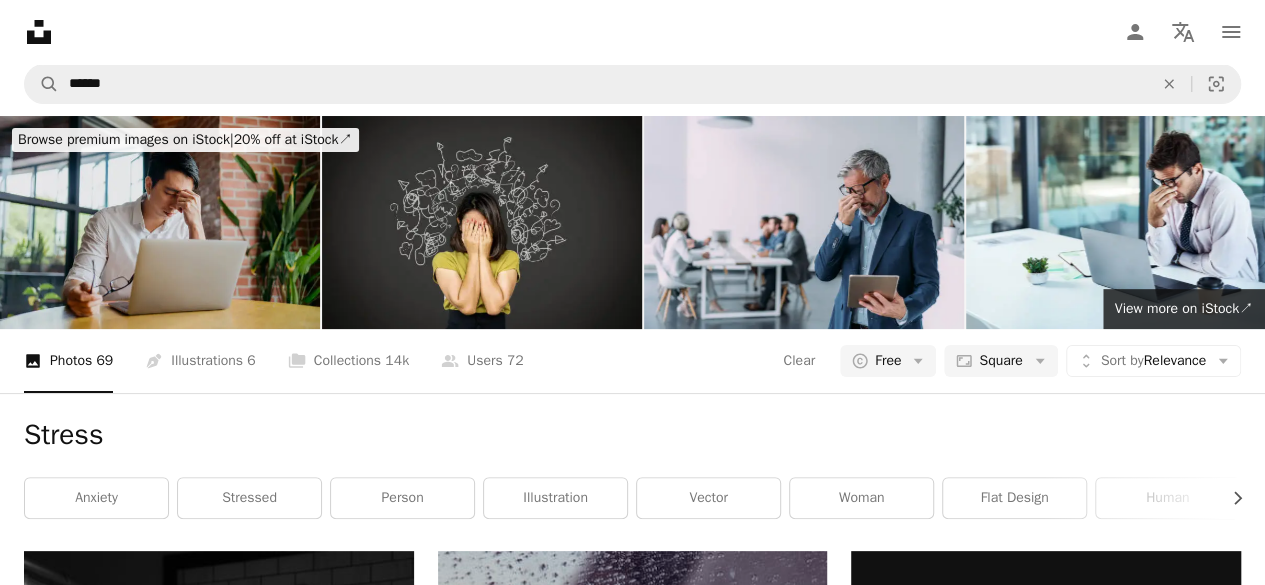 scroll, scrollTop: 920, scrollLeft: 0, axis: vertical 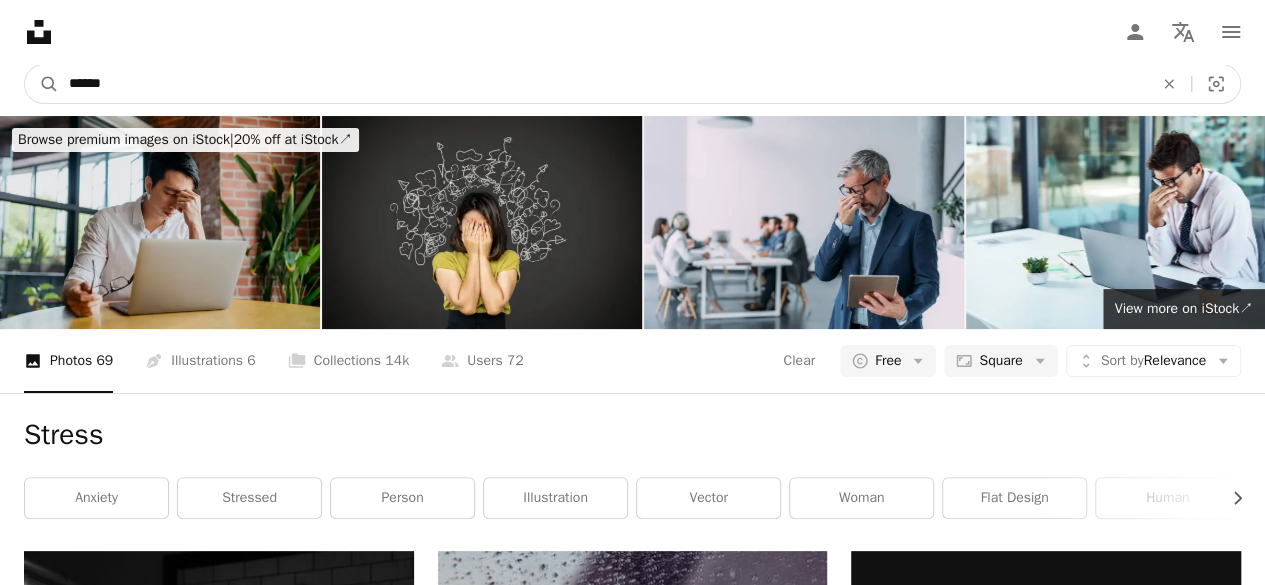 click on "******" at bounding box center [603, 84] 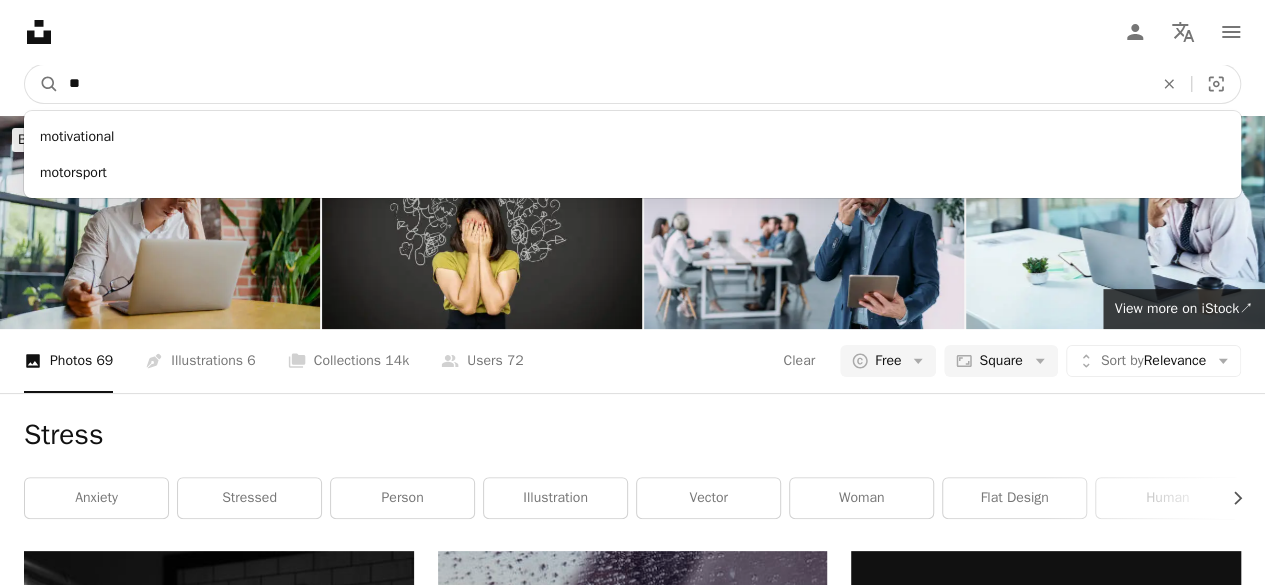 type on "*" 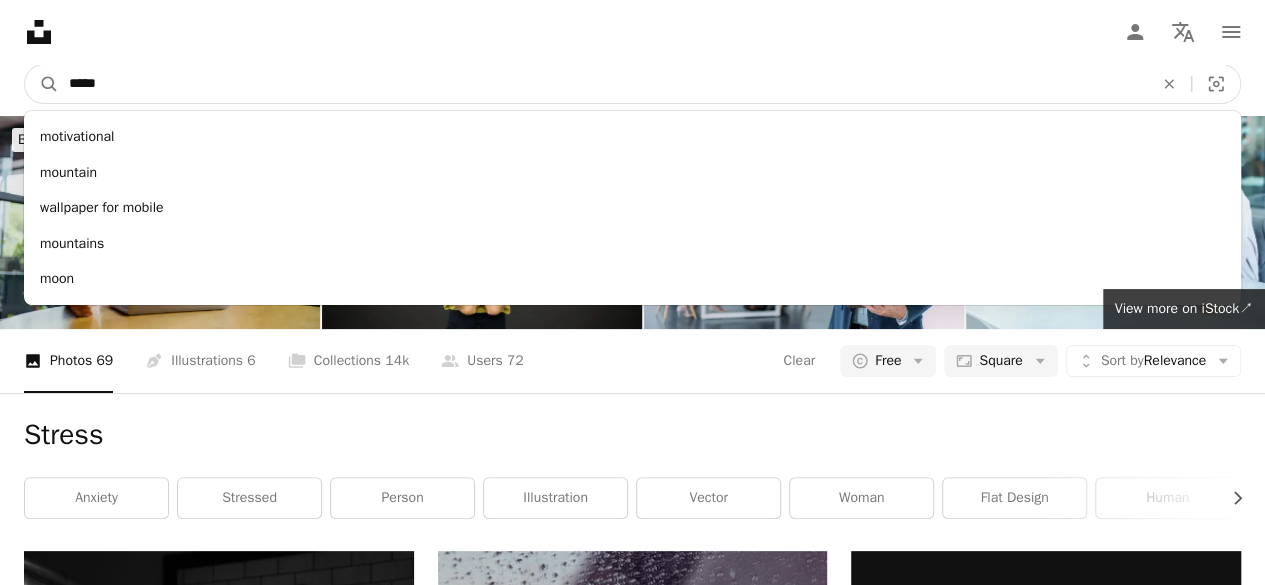 type on "*****" 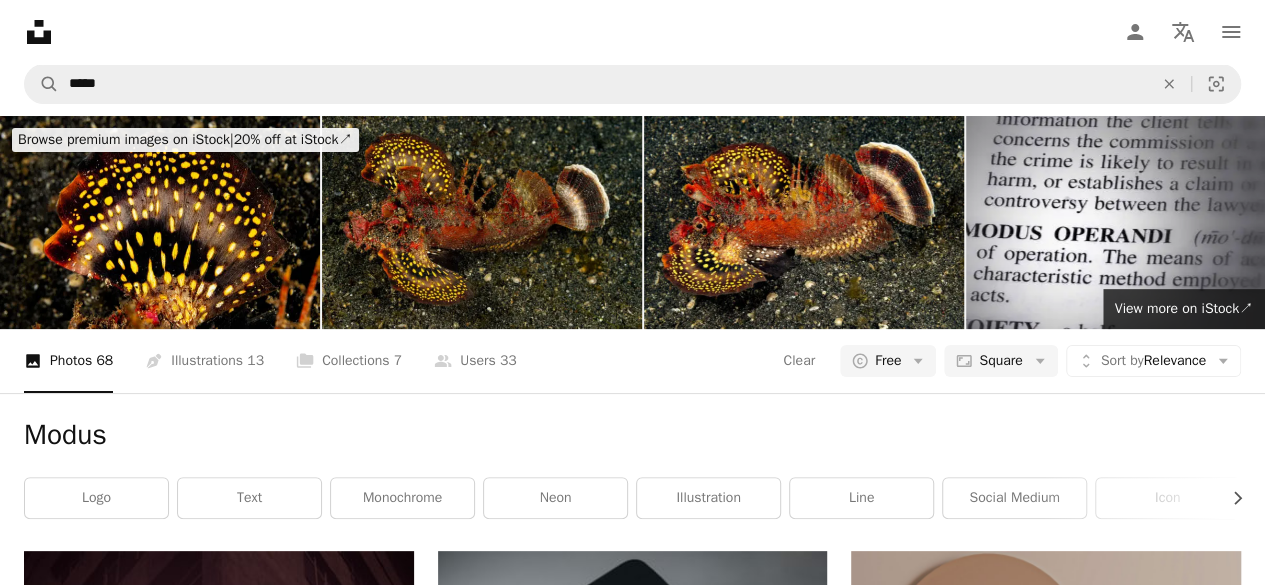 scroll, scrollTop: 0, scrollLeft: 0, axis: both 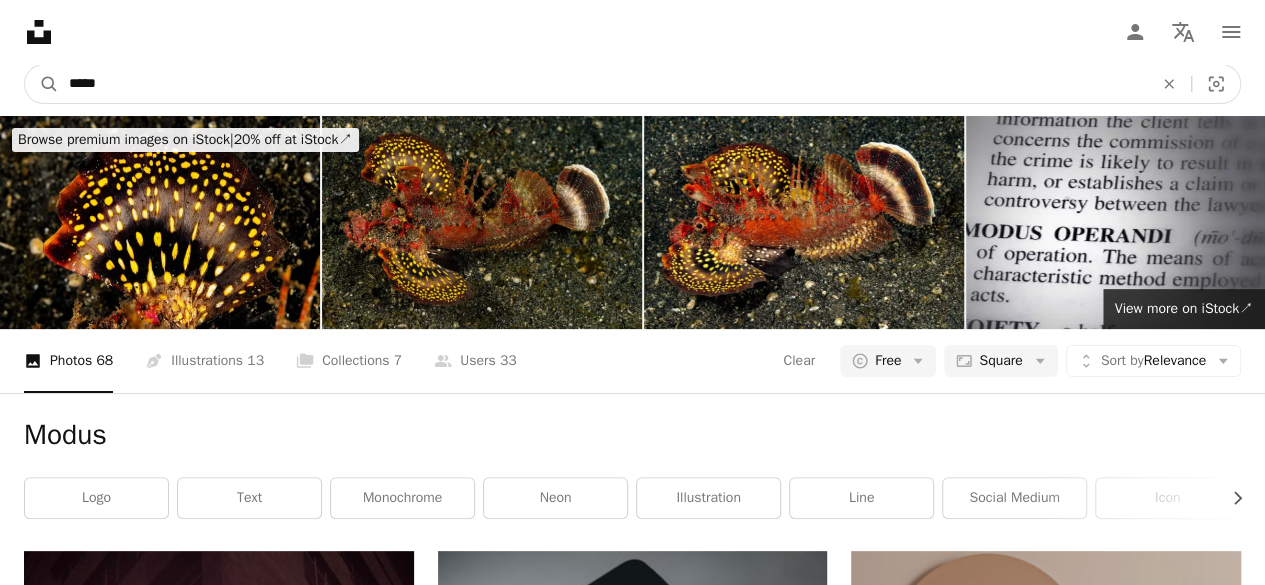 click on "*****" at bounding box center [603, 84] 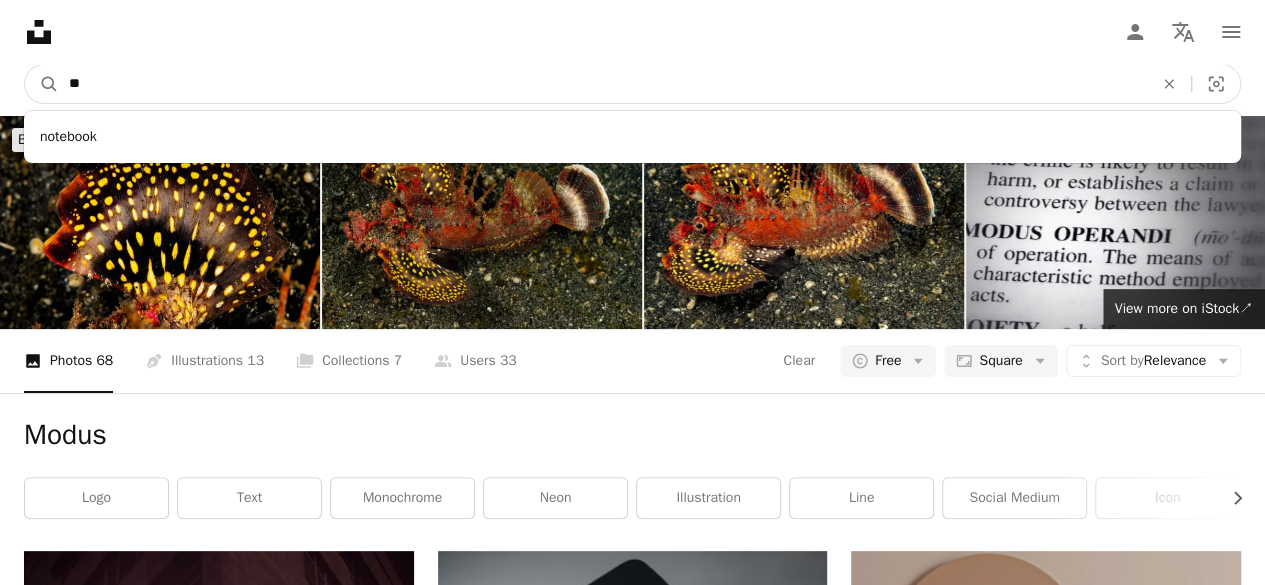 type on "*" 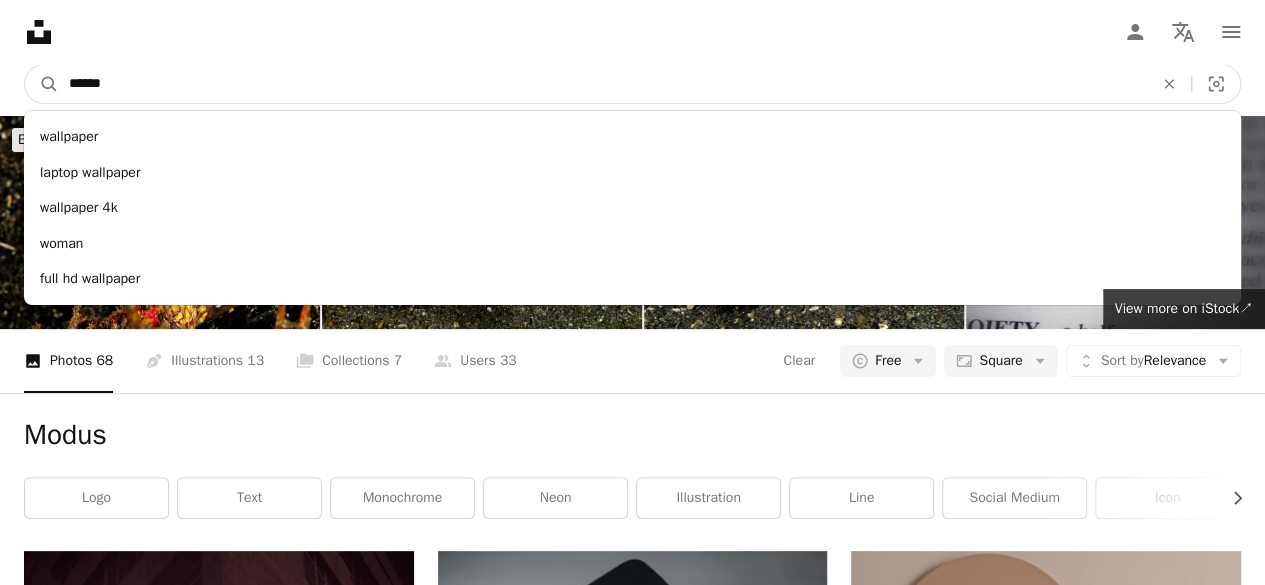type on "*******" 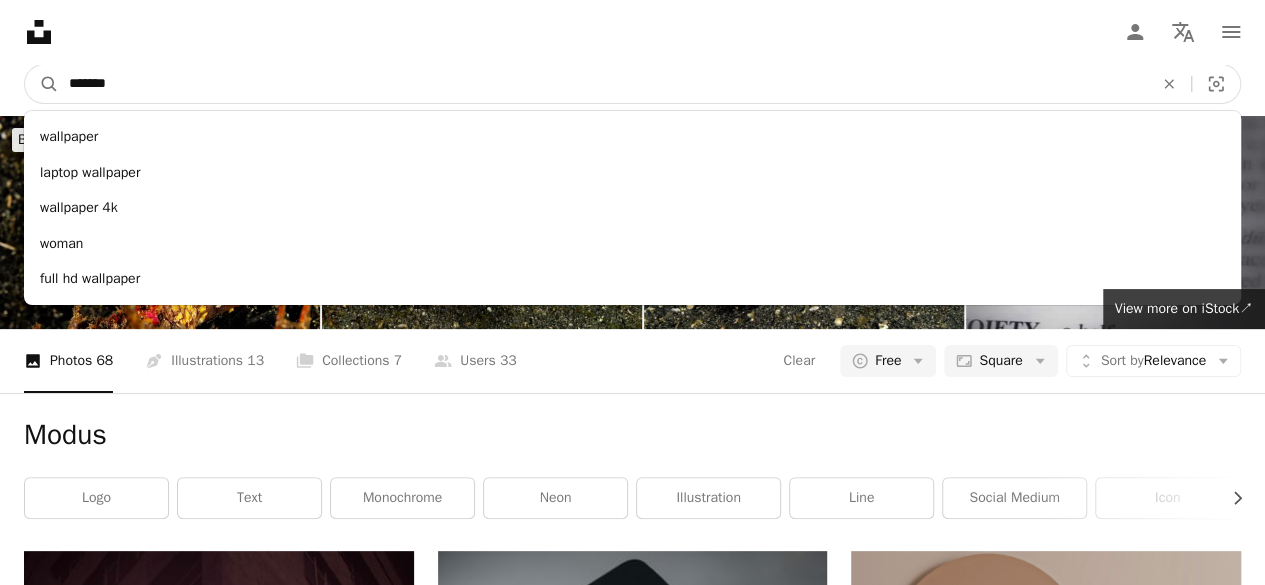 click on "A magnifying glass" at bounding box center (42, 84) 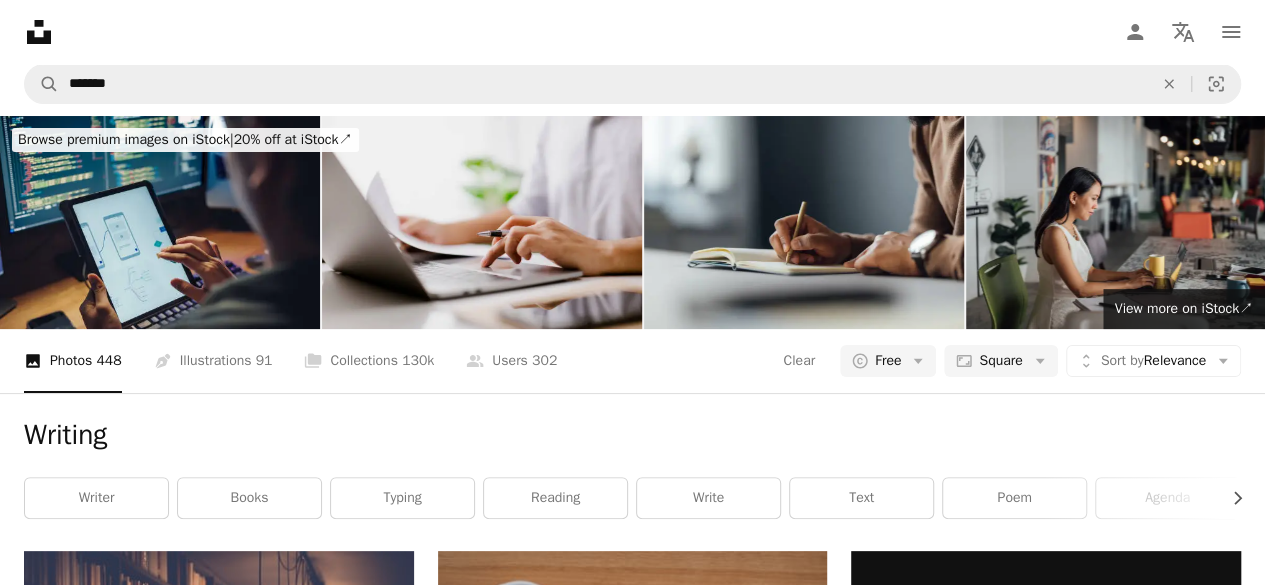 scroll, scrollTop: 1995, scrollLeft: 0, axis: vertical 